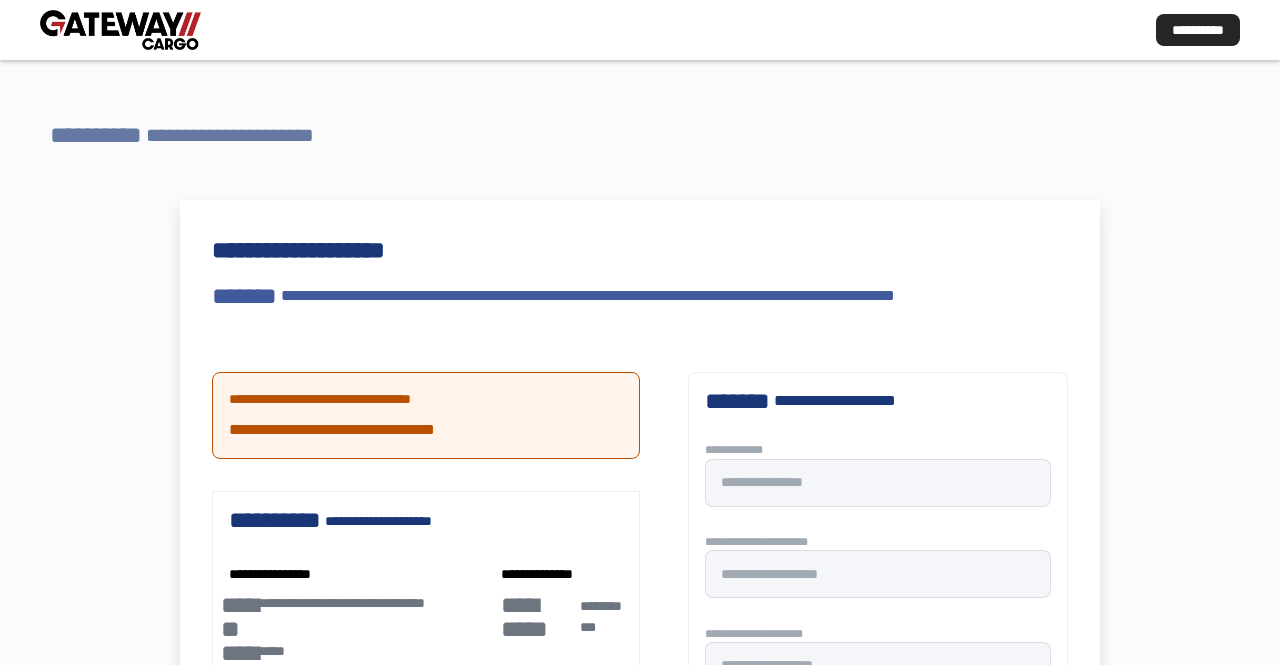 scroll, scrollTop: 0, scrollLeft: 0, axis: both 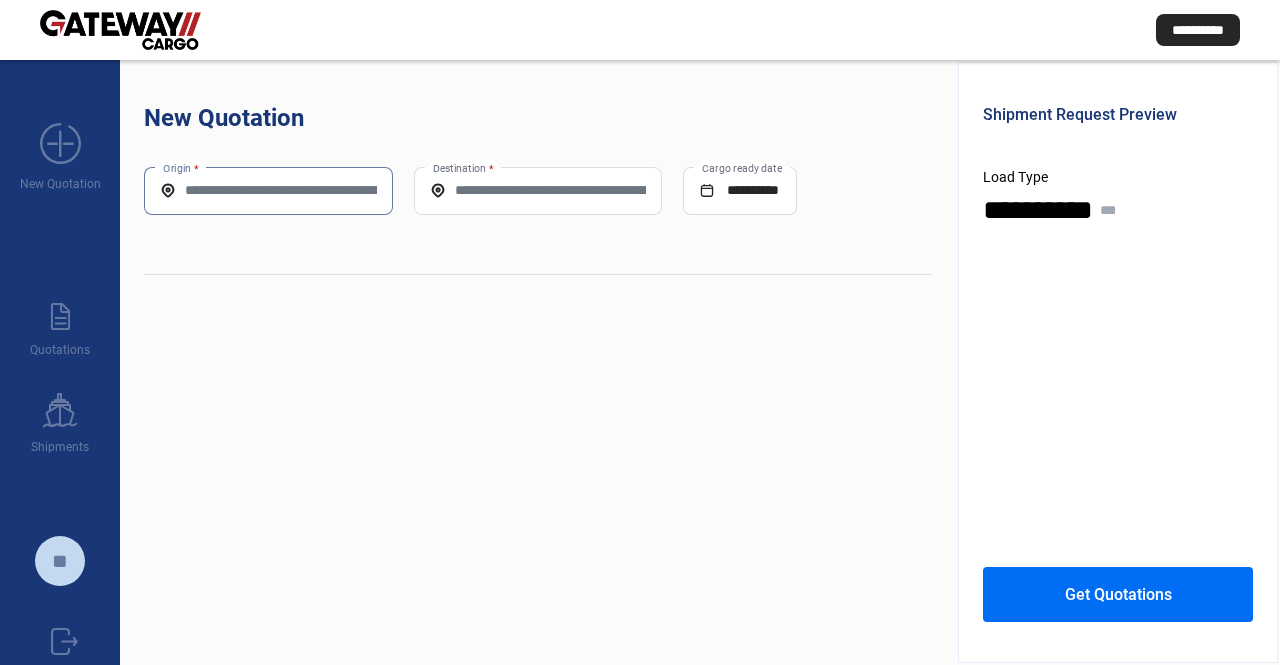 click on "Origin *" at bounding box center [268, 190] 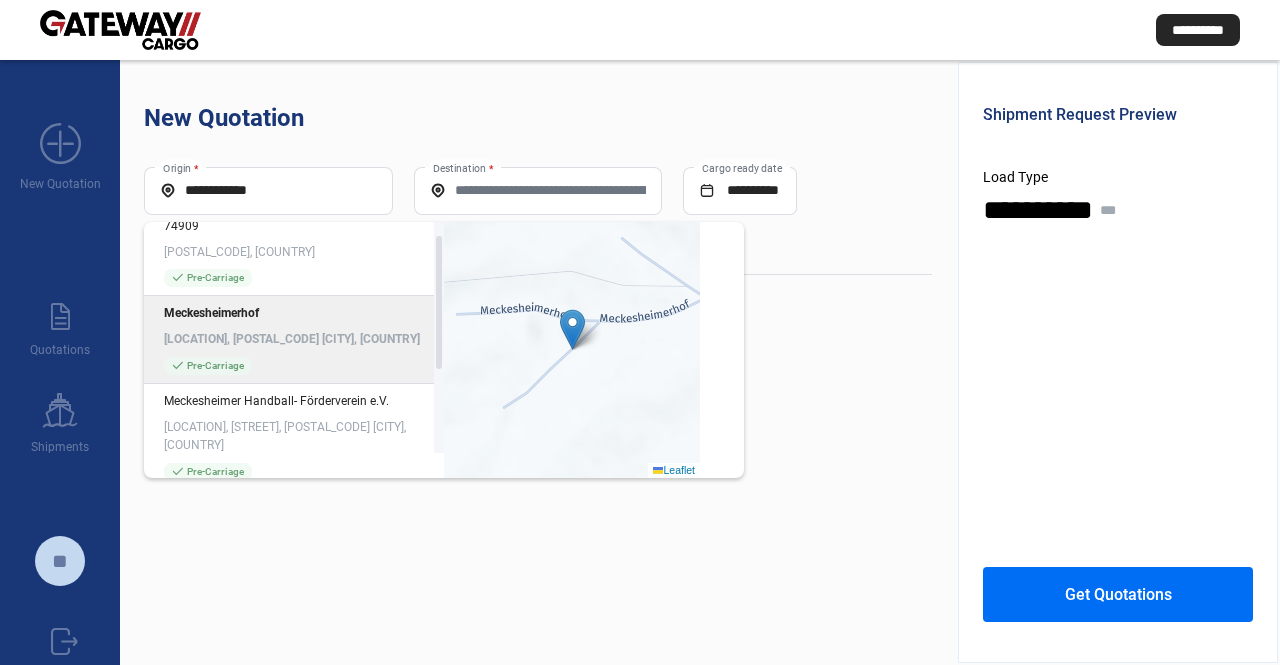 scroll, scrollTop: 76, scrollLeft: 0, axis: vertical 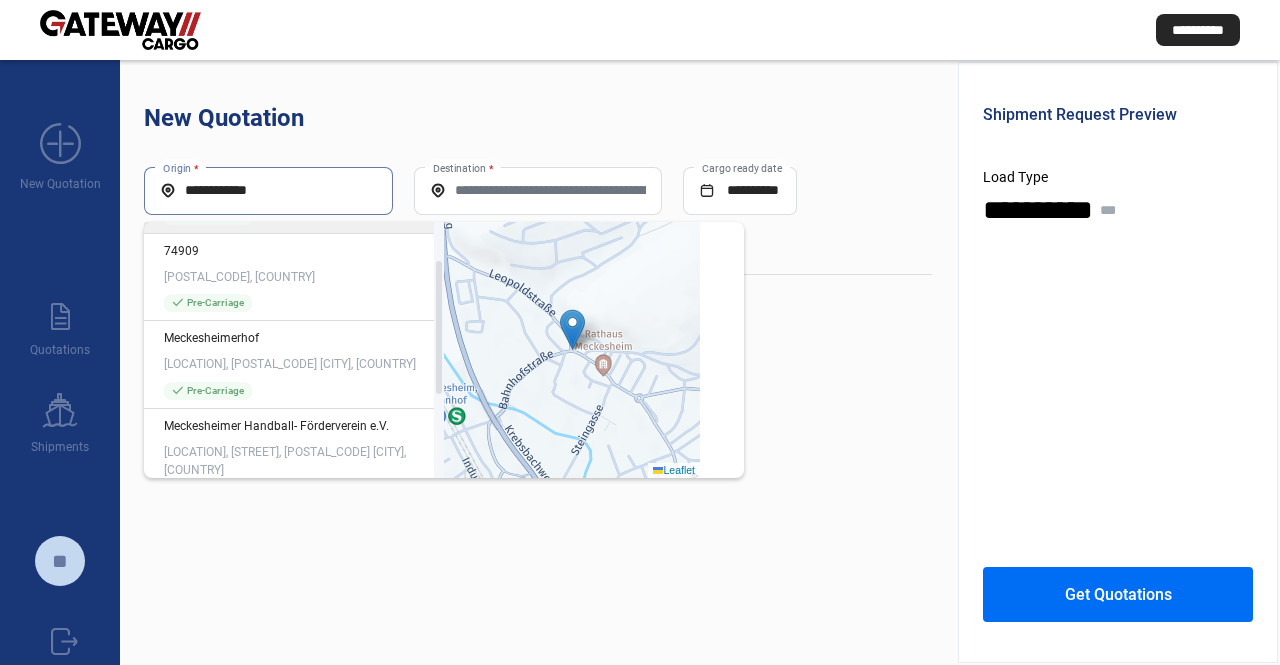 click on "**********" at bounding box center [268, 190] 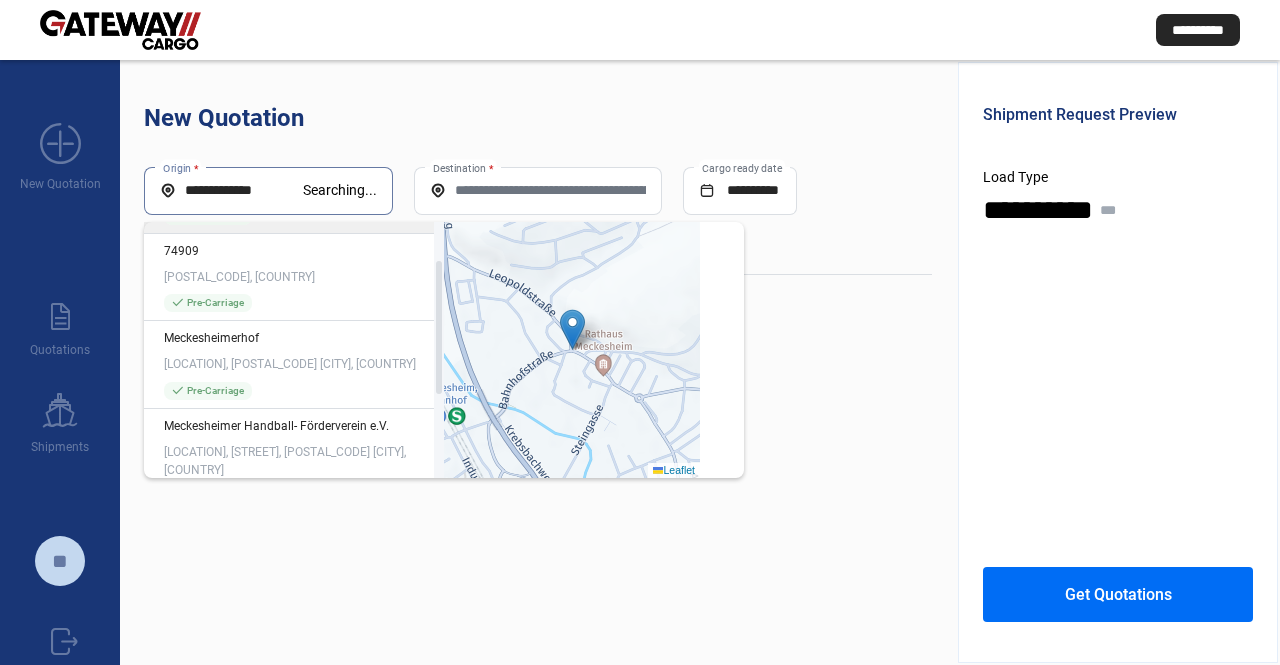 drag, startPoint x: 280, startPoint y: 200, endPoint x: 226, endPoint y: 202, distance: 54.037025 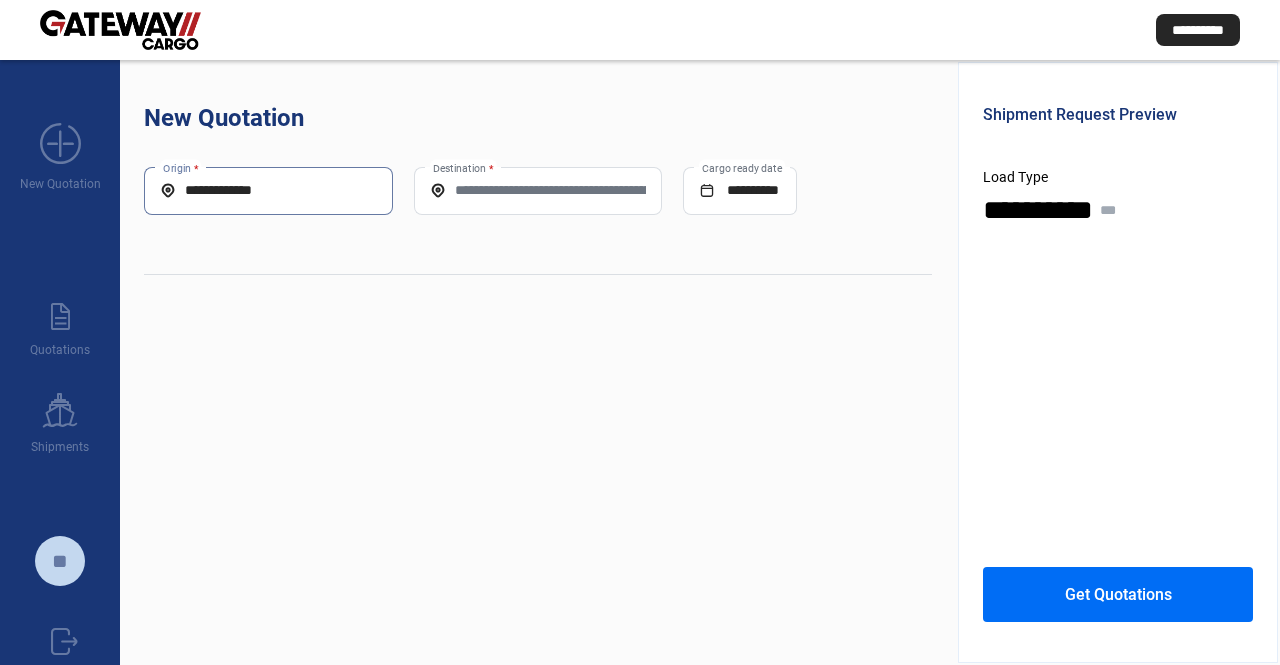click on "**********" at bounding box center [268, 190] 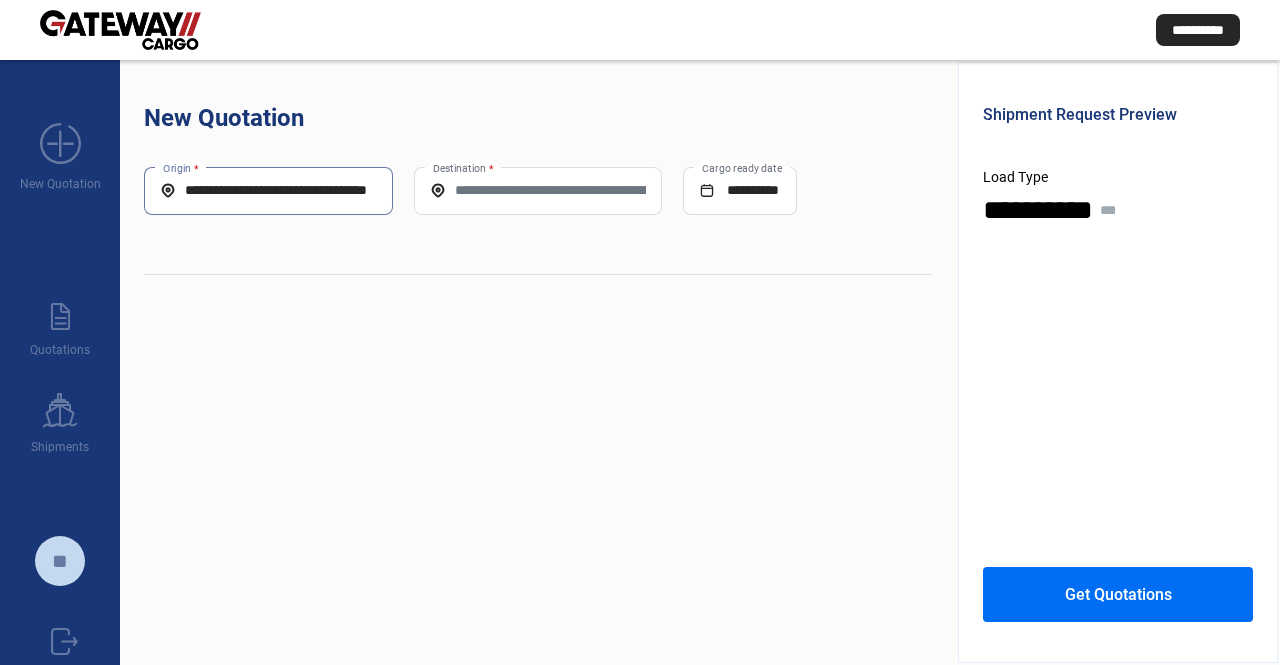 scroll, scrollTop: 0, scrollLeft: 71, axis: horizontal 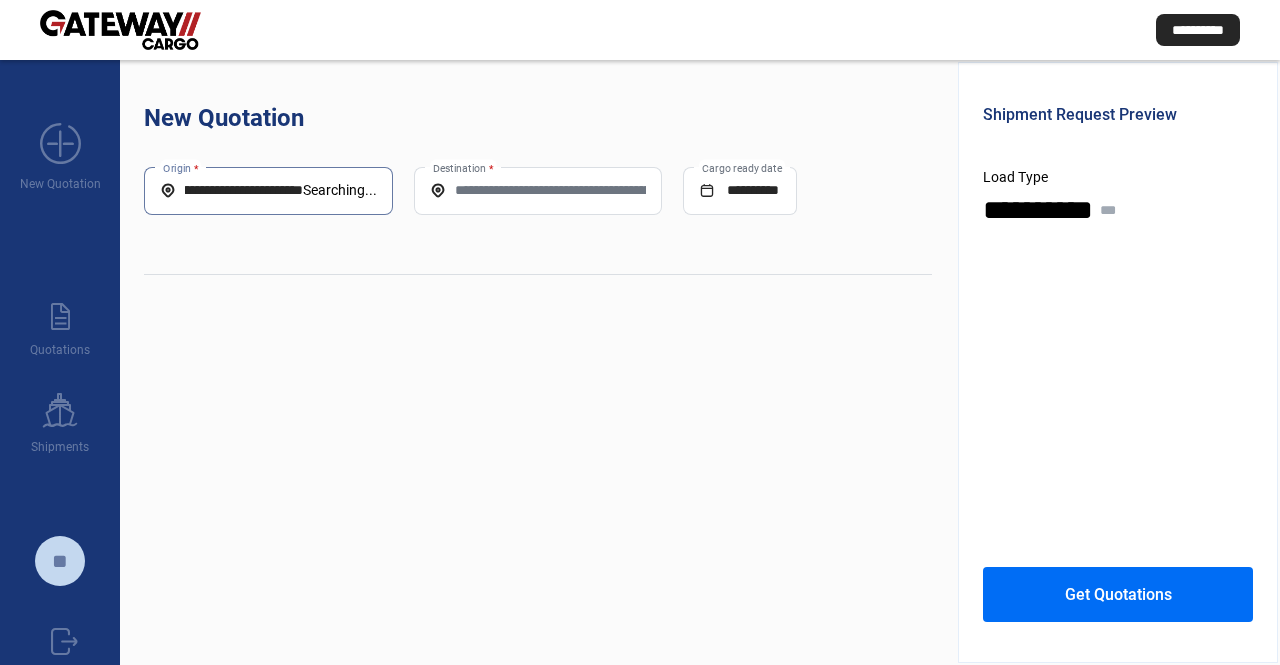 type on "**********" 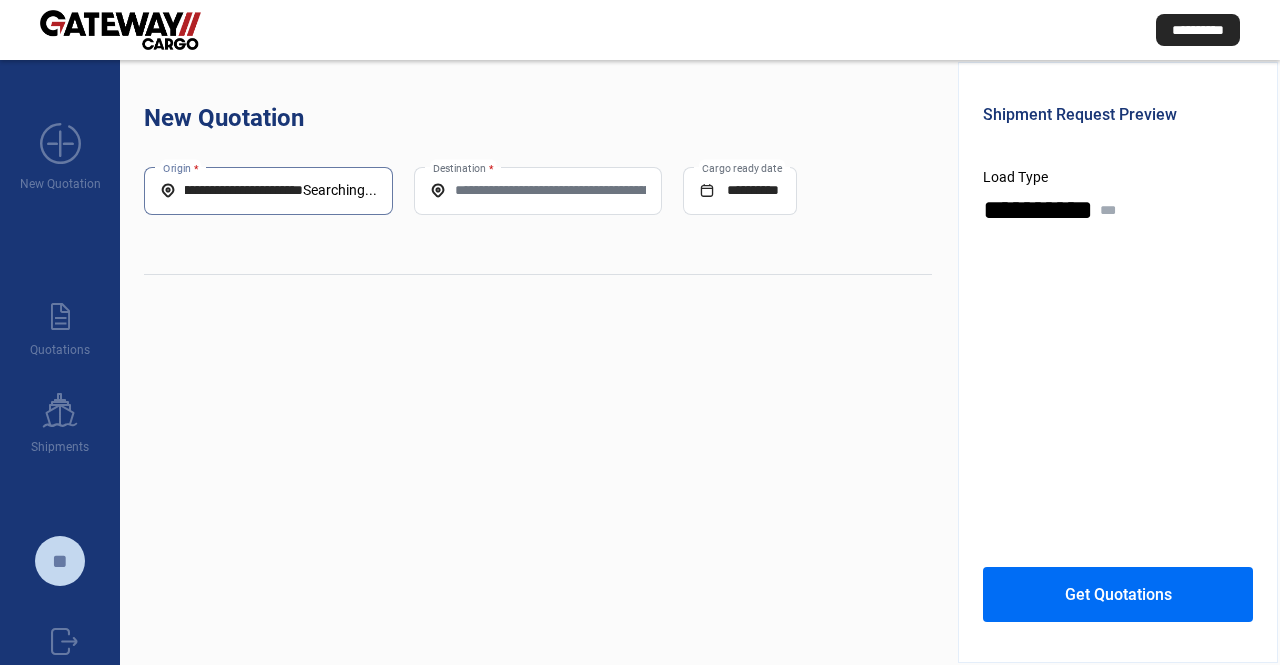 scroll, scrollTop: 0, scrollLeft: 0, axis: both 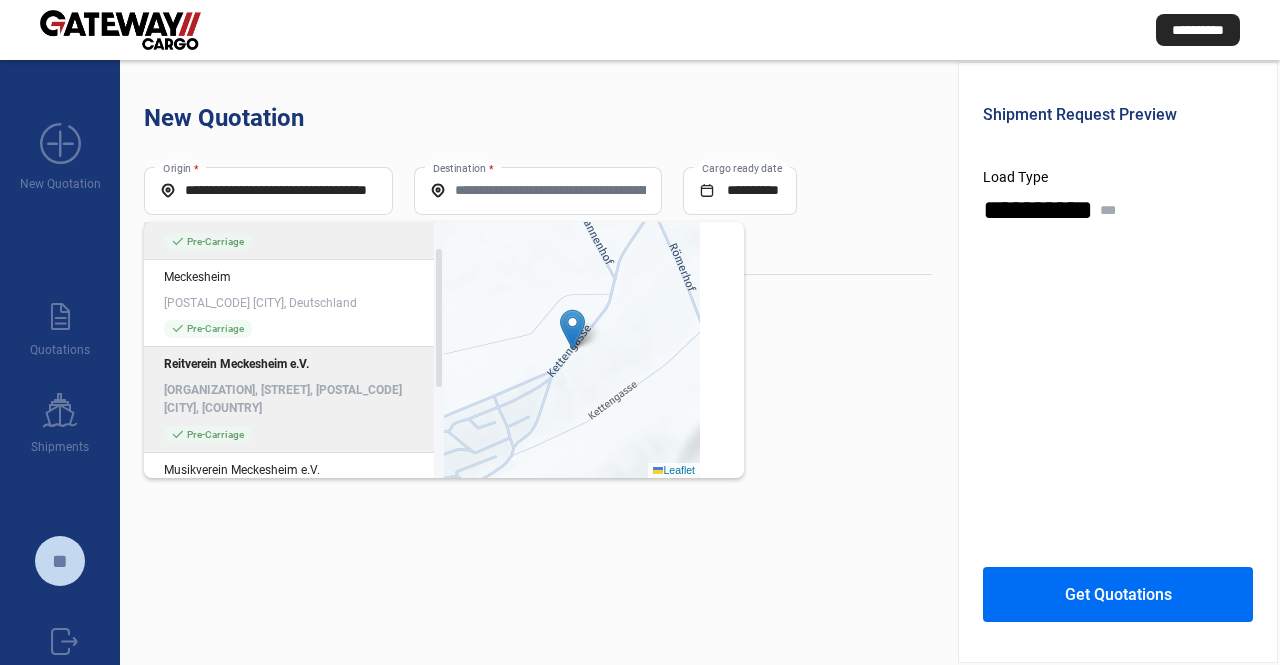 click on "[ORGANIZATION], [STREET], [POSTAL_CODE] [CITY], [COUNTRY]" at bounding box center (294, 215) 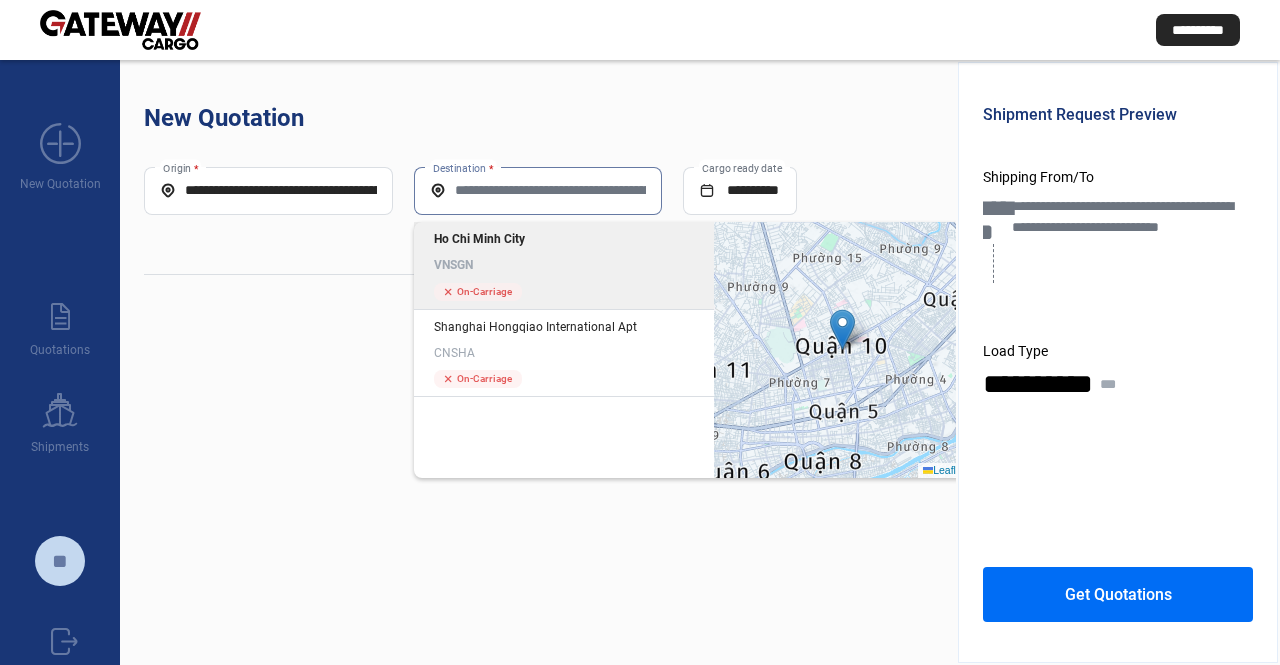 click on "Destination *" at bounding box center (538, 190) 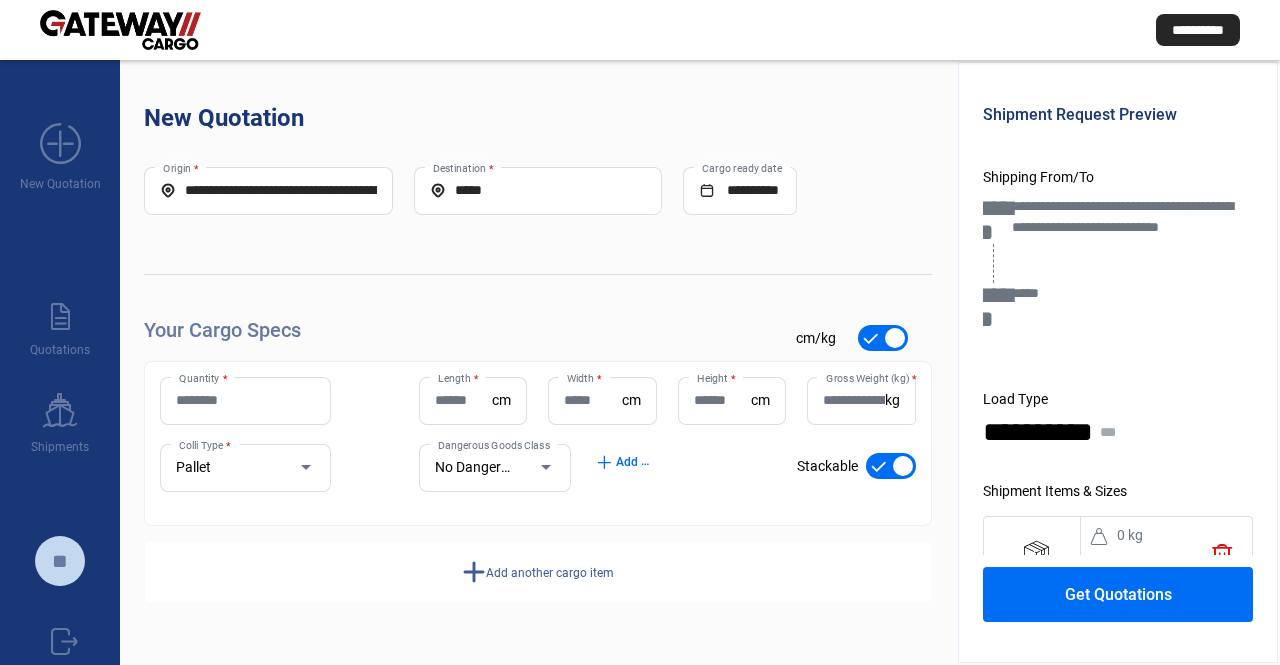 click on "Quantity *" at bounding box center (245, 400) 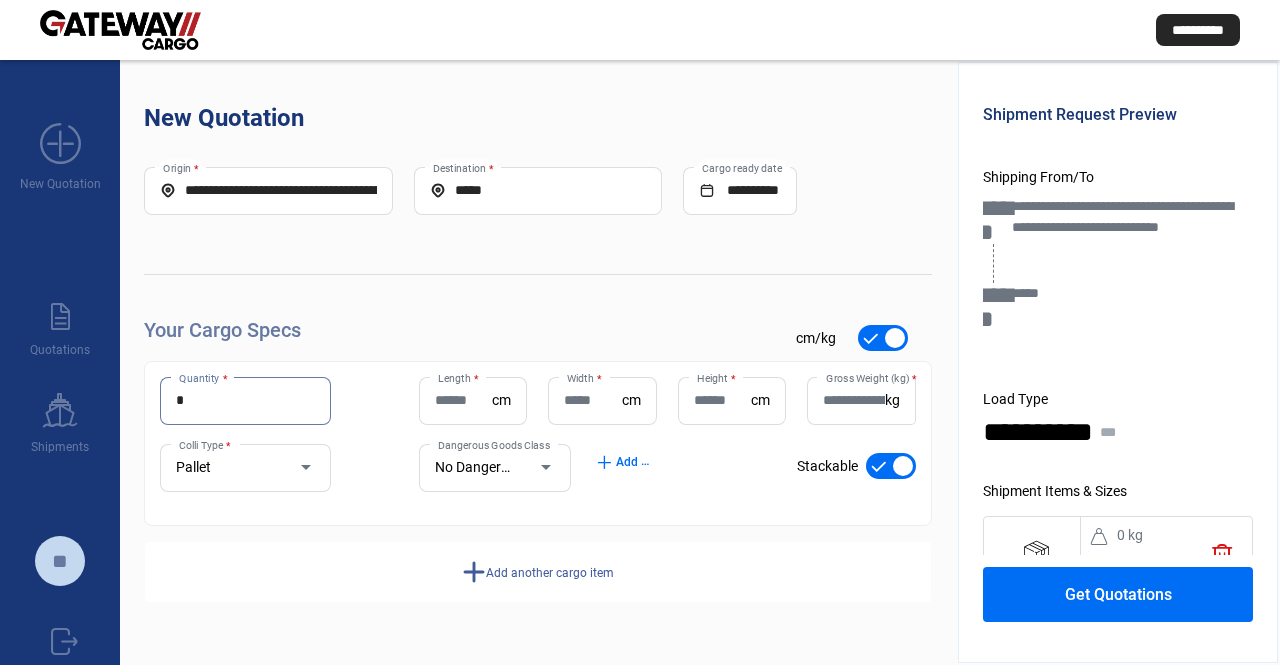 type on "*" 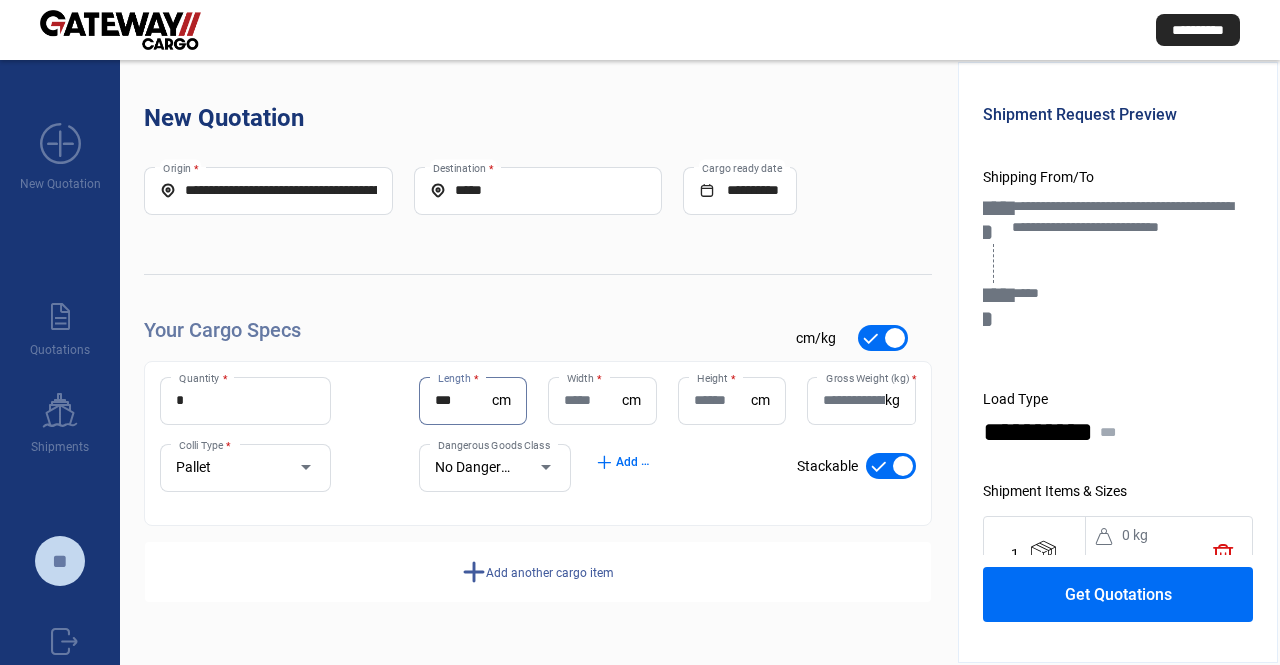 type on "***" 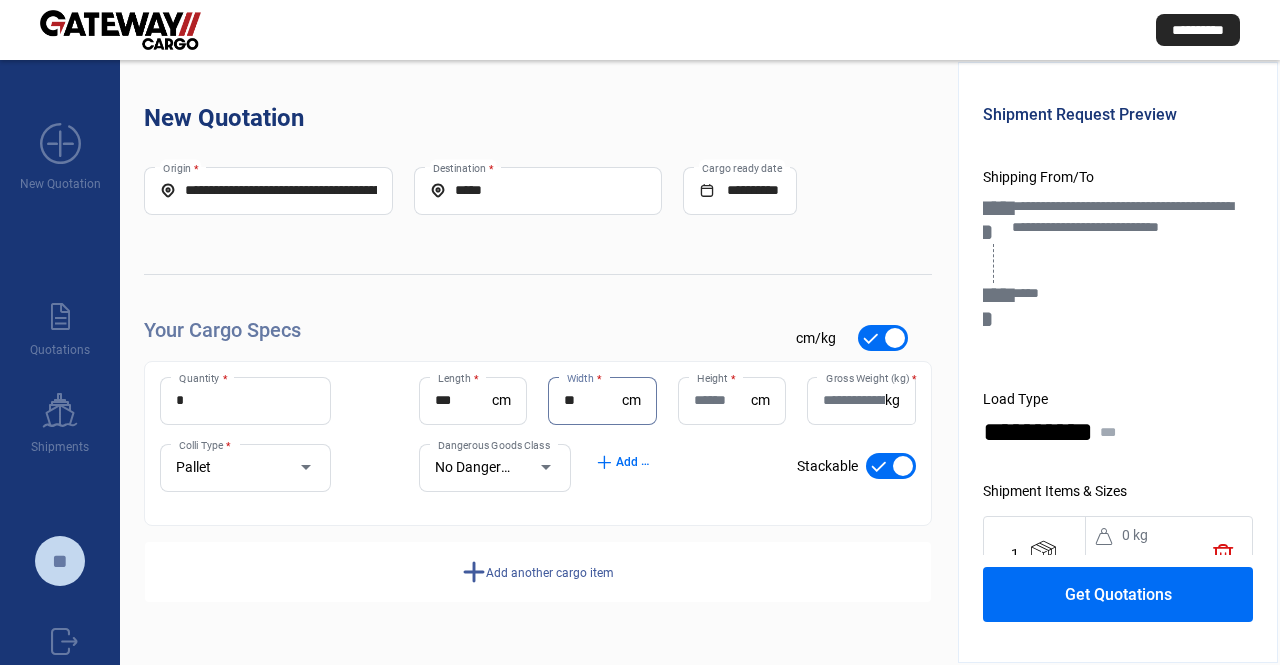 type on "**" 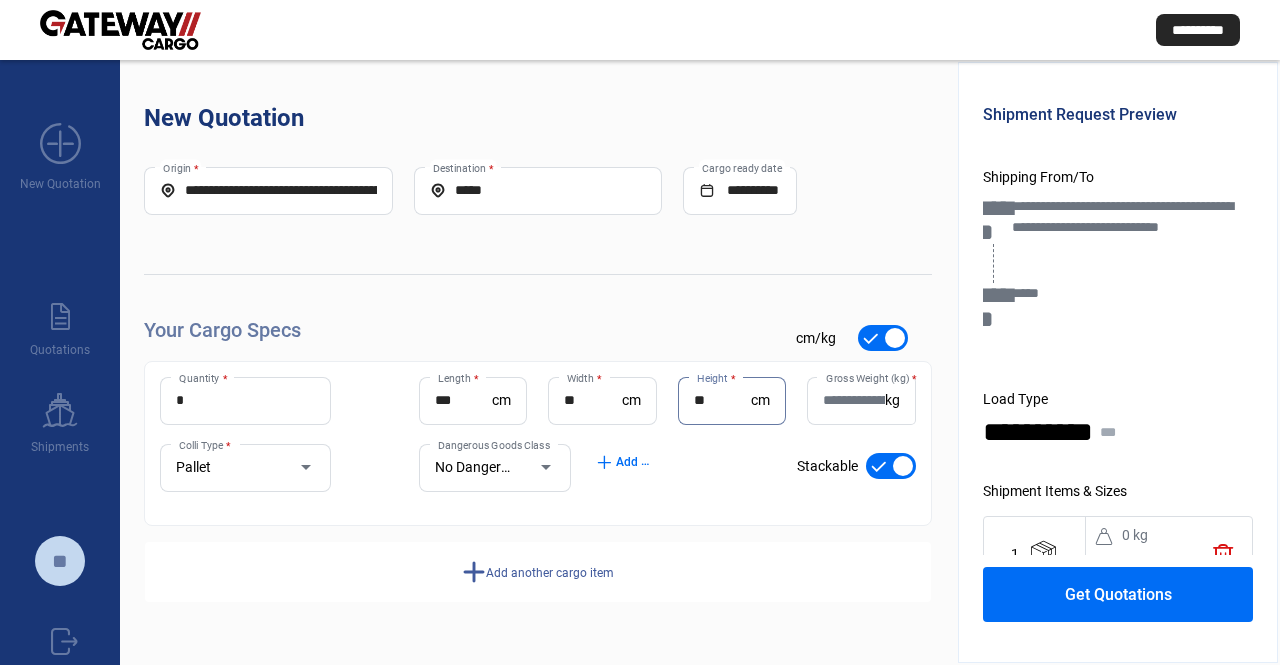 type on "**" 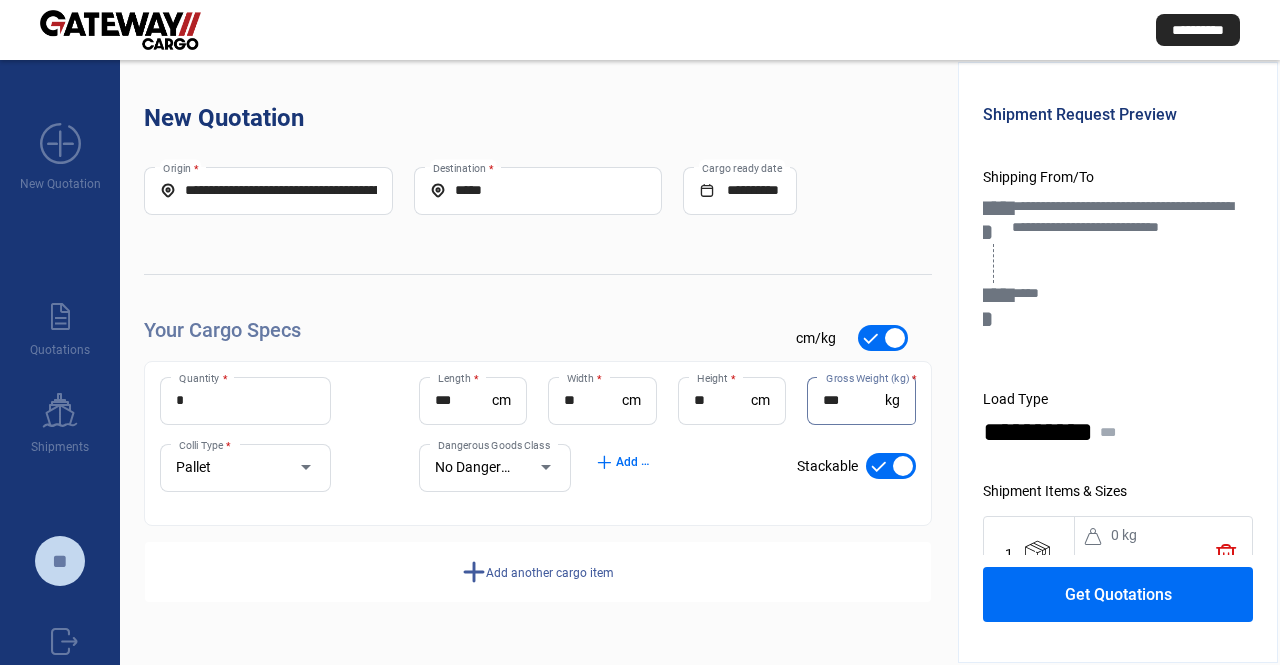 type on "***" 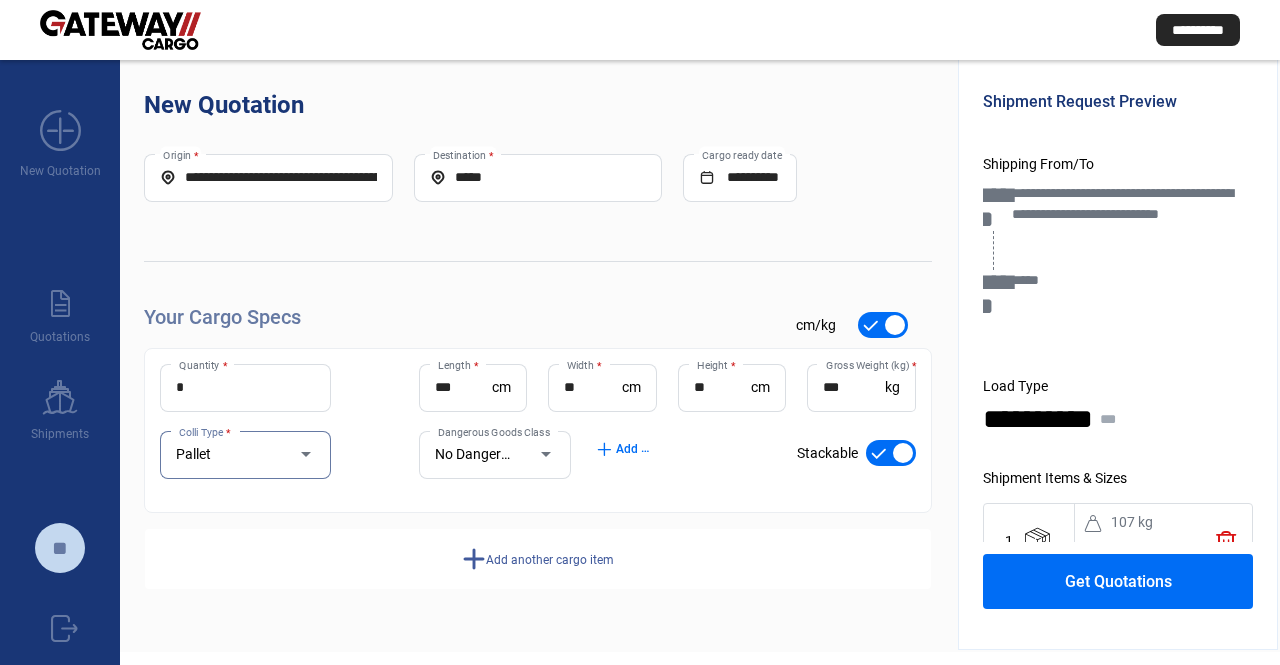 scroll, scrollTop: 0, scrollLeft: 0, axis: both 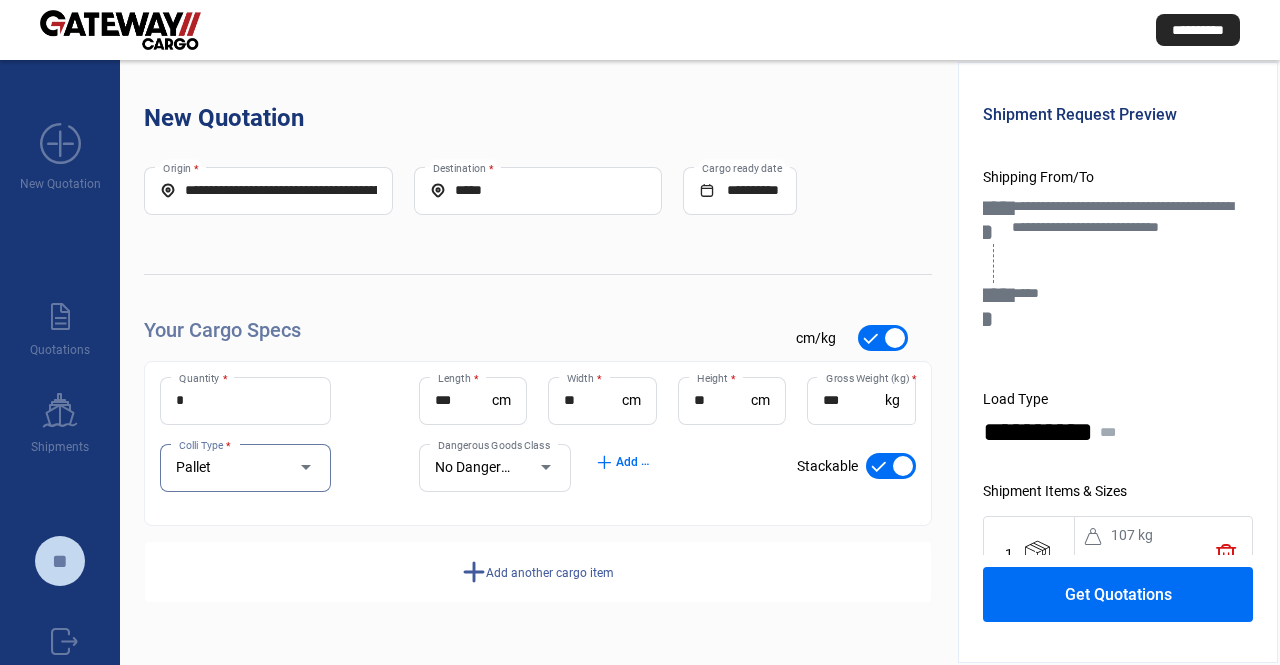 click on "**********" at bounding box center [268, 190] 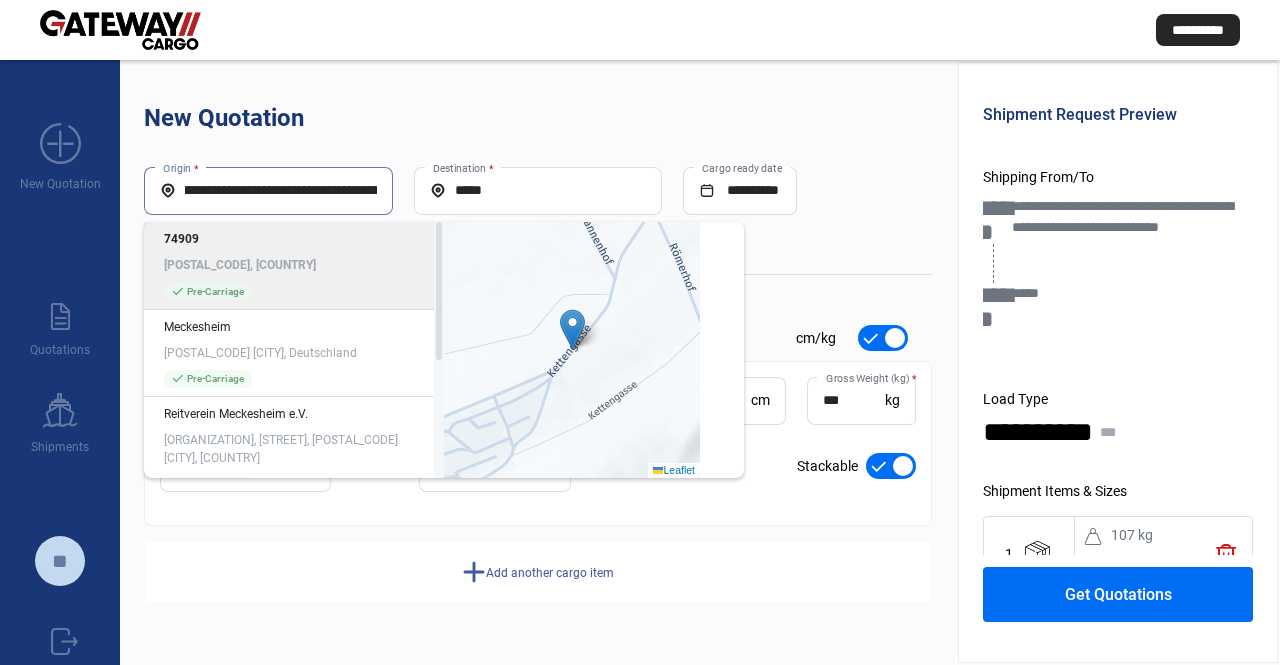 scroll, scrollTop: 0, scrollLeft: 309, axis: horizontal 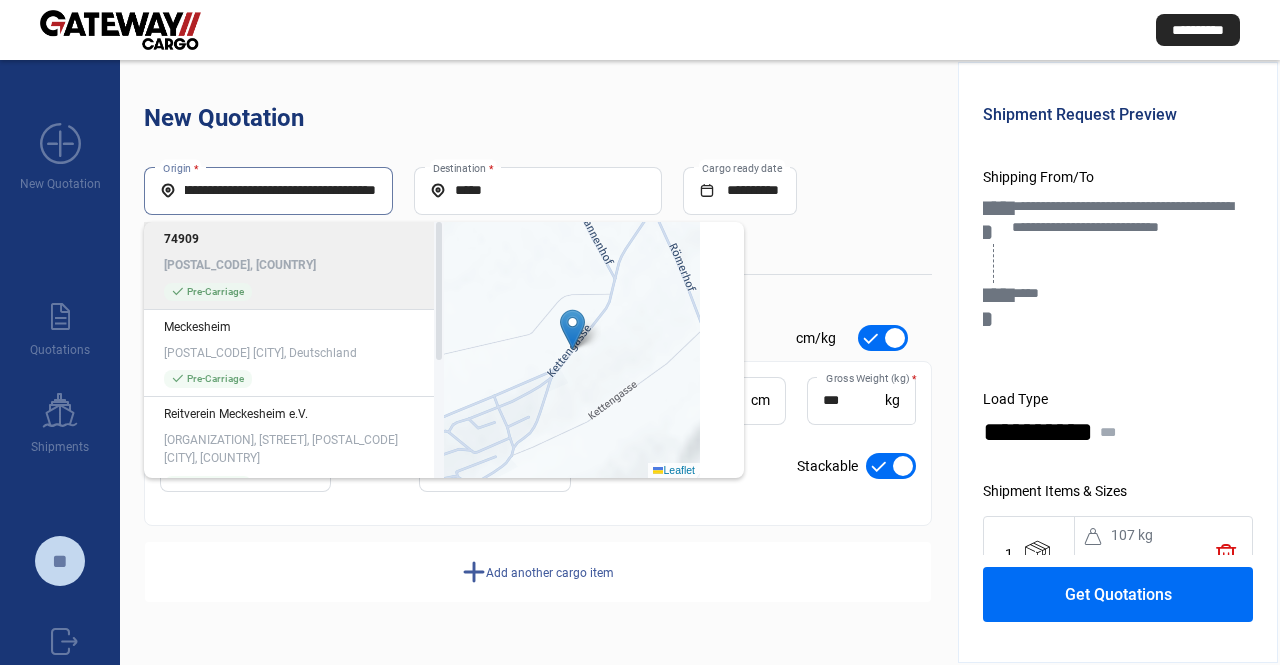 drag, startPoint x: 256, startPoint y: 197, endPoint x: 387, endPoint y: 206, distance: 131.30879 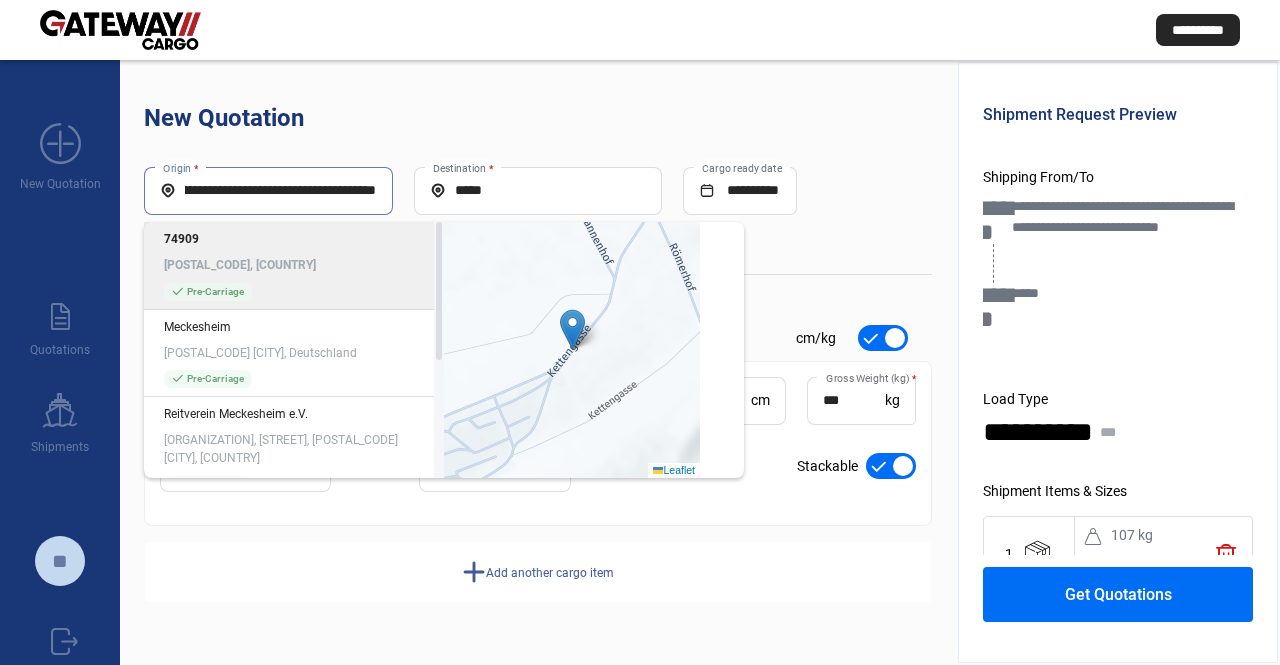 click on "**********" at bounding box center [268, 191] 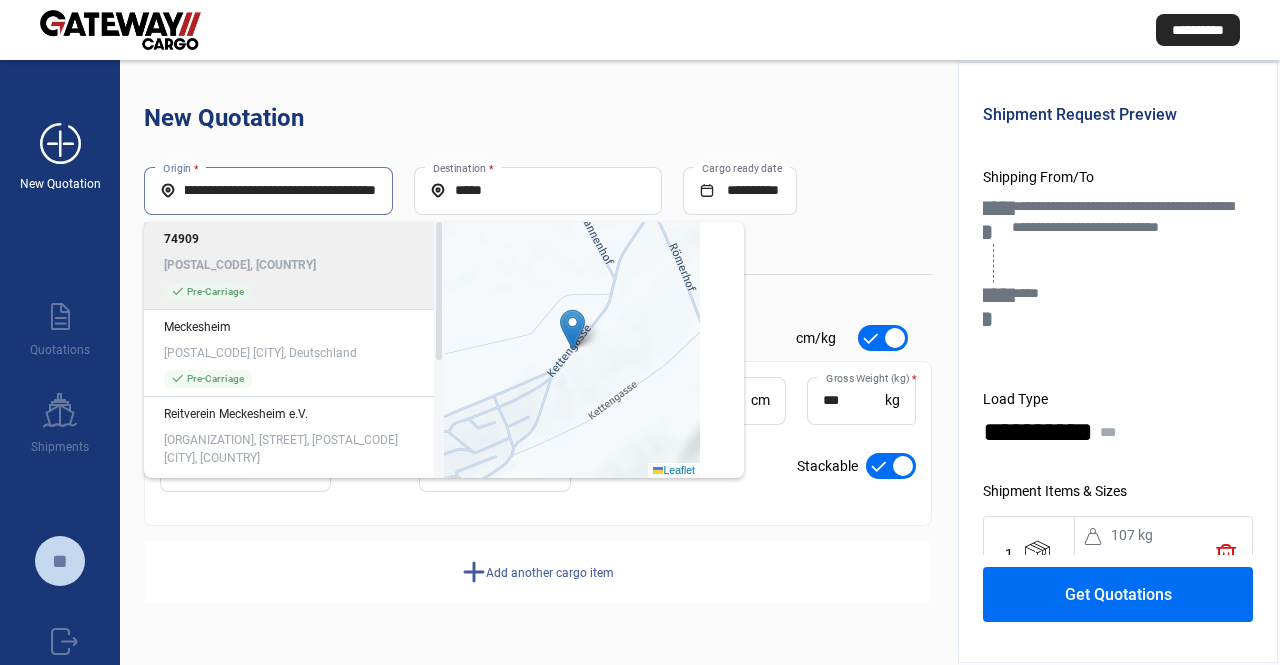scroll, scrollTop: 0, scrollLeft: 0, axis: both 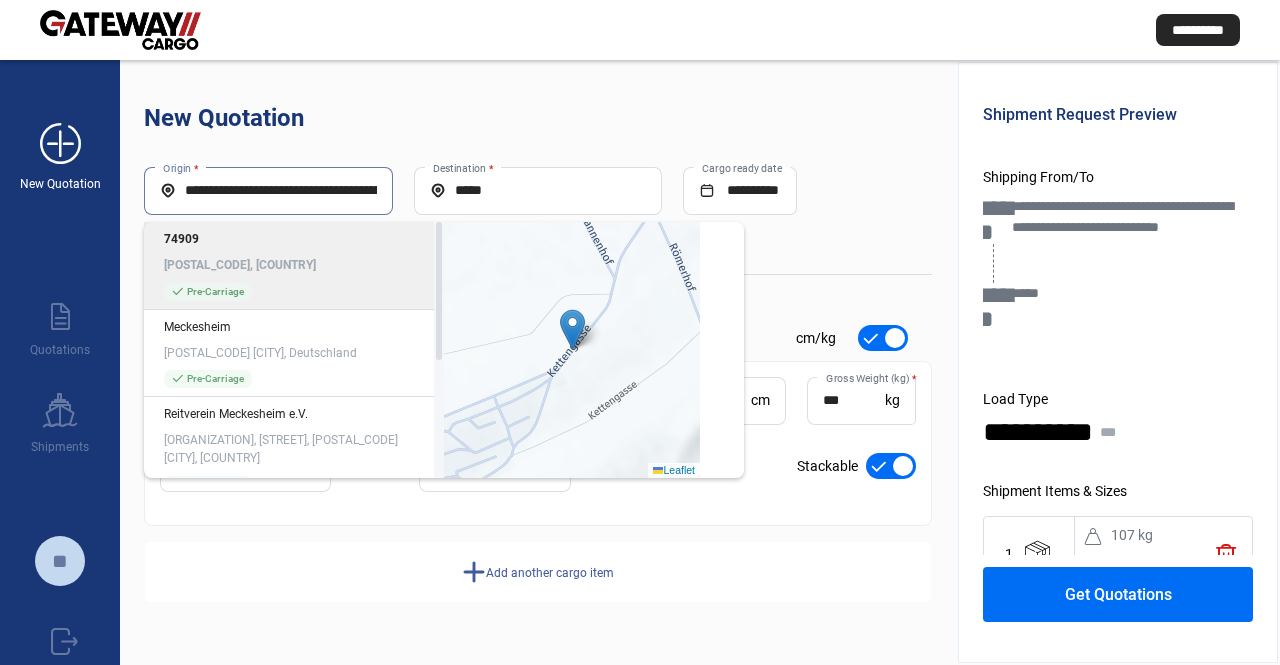 drag, startPoint x: 291, startPoint y: 190, endPoint x: 0, endPoint y: 184, distance: 291.06186 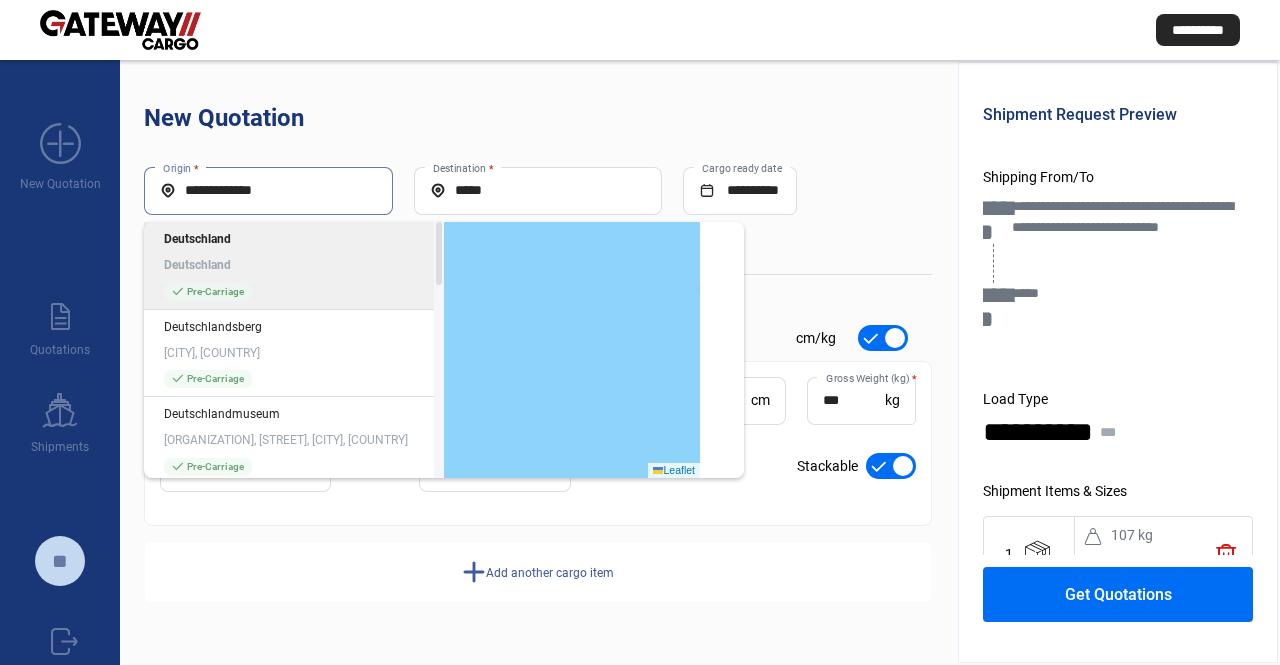 click on "**********" at bounding box center [268, 190] 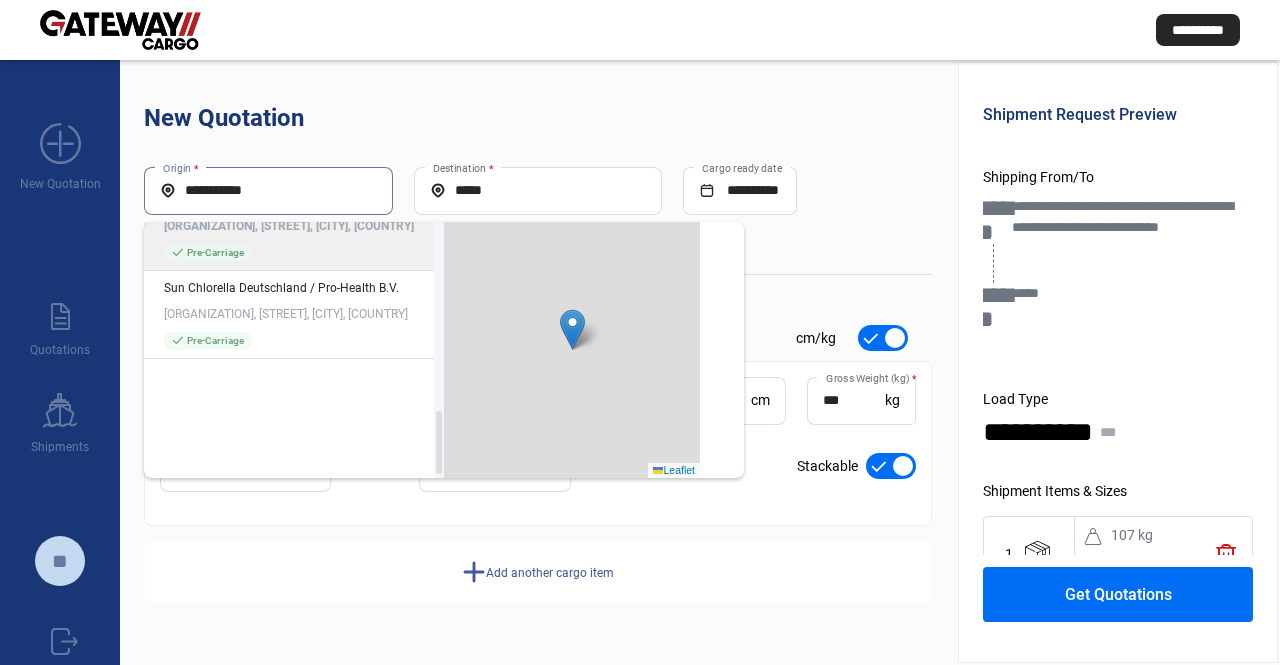 scroll, scrollTop: 774, scrollLeft: 0, axis: vertical 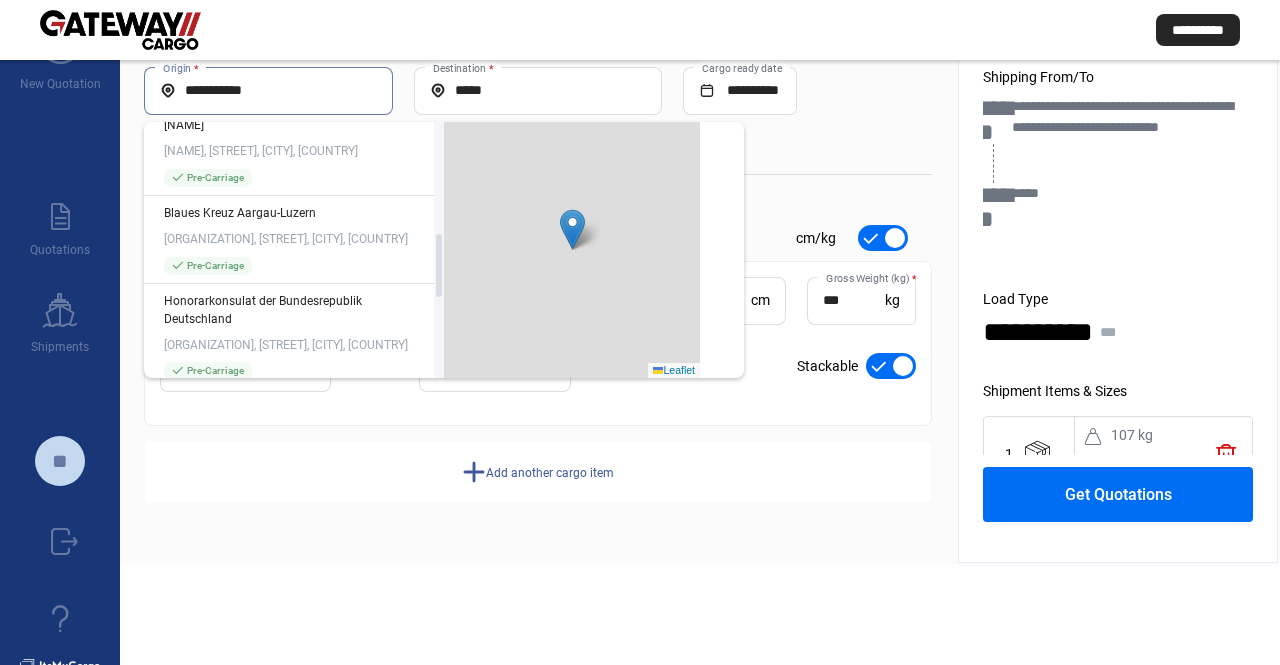 click on "**********" at bounding box center [268, 90] 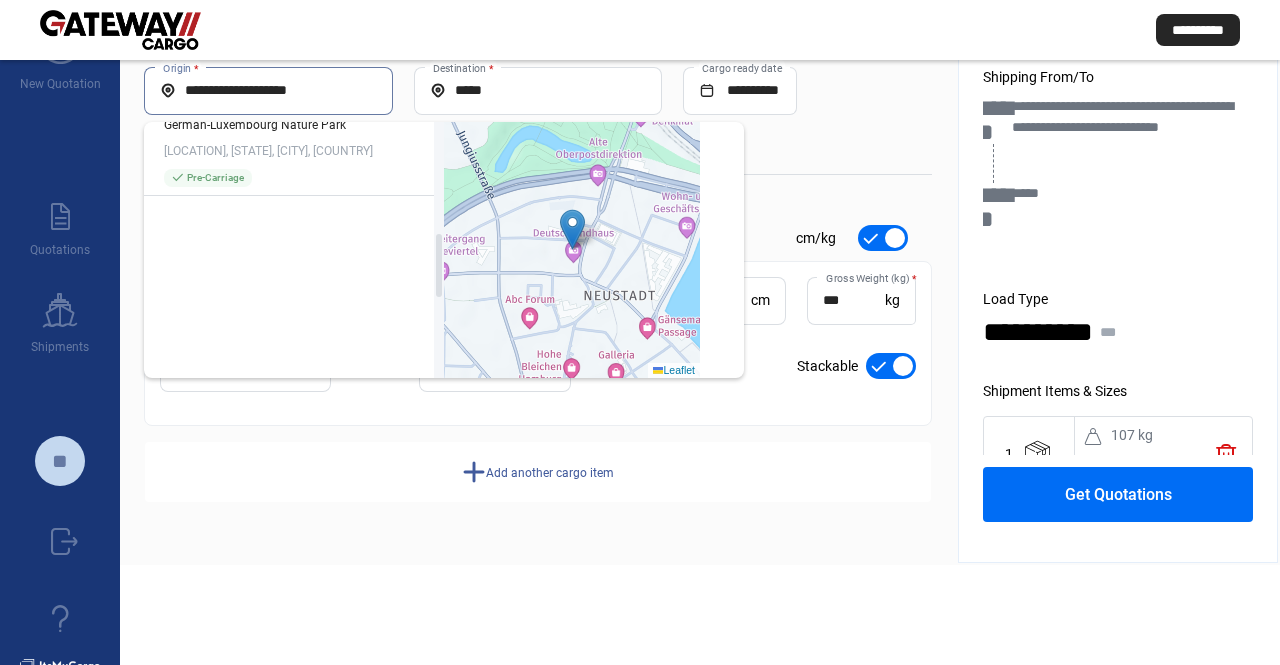 scroll, scrollTop: 0, scrollLeft: 0, axis: both 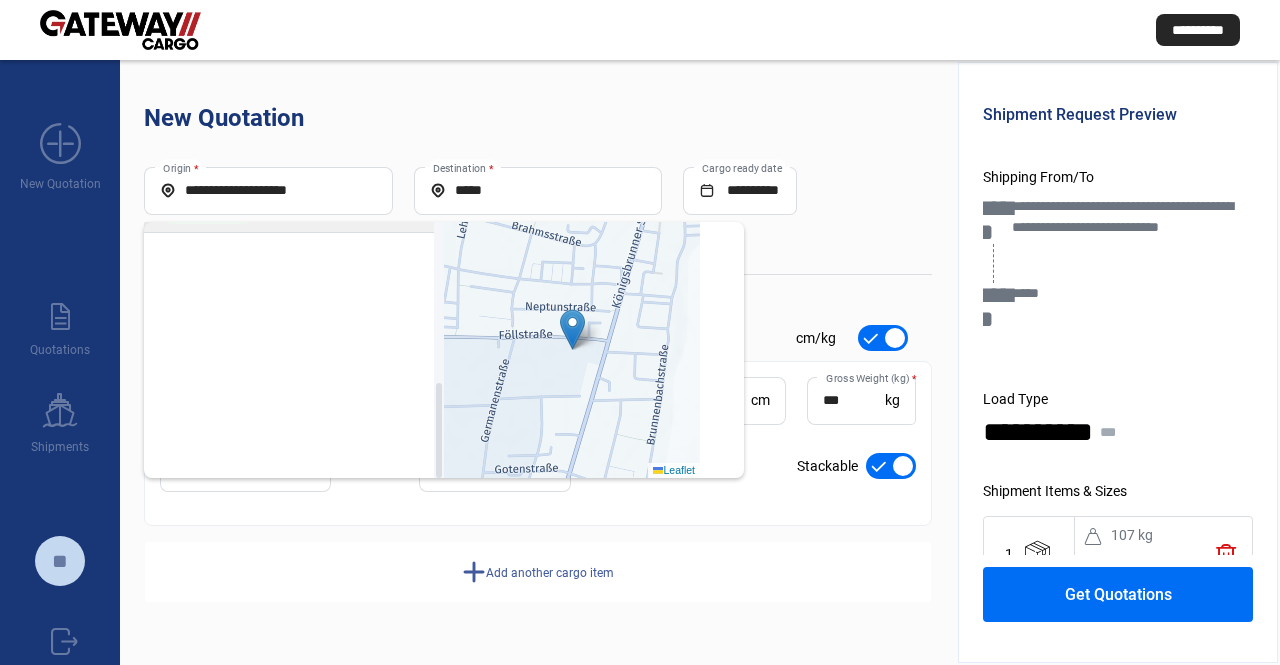 click on "**********" at bounding box center (268, 191) 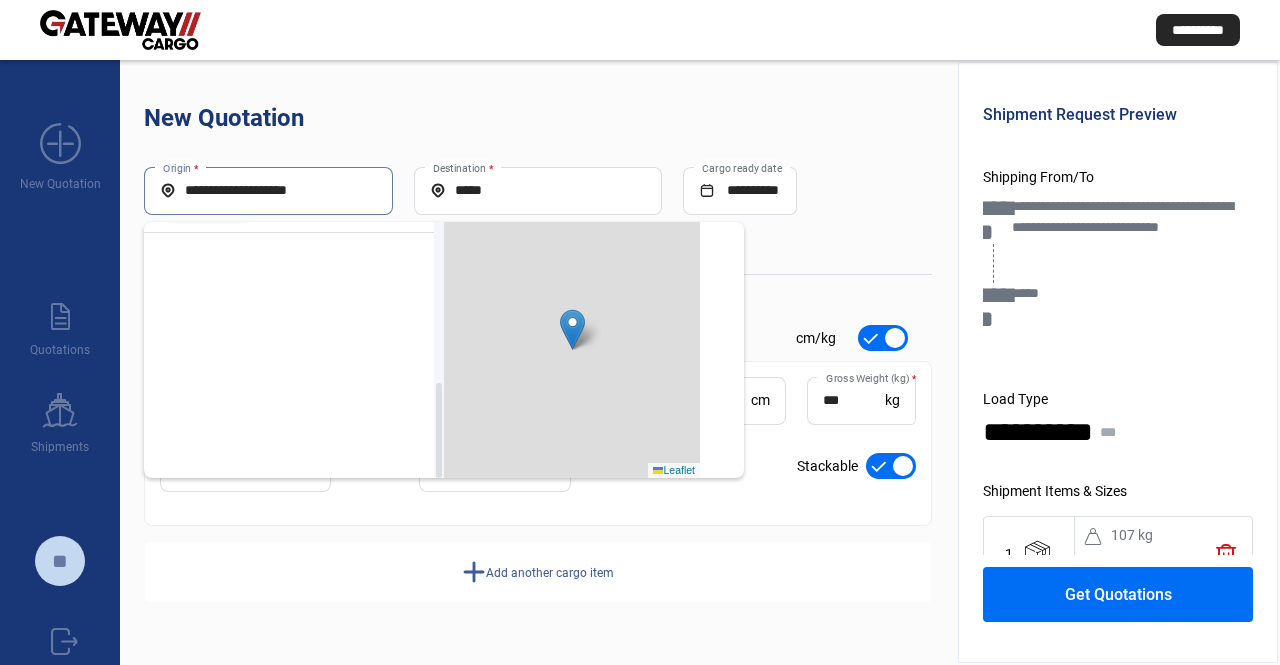 click on "**********" at bounding box center (268, 190) 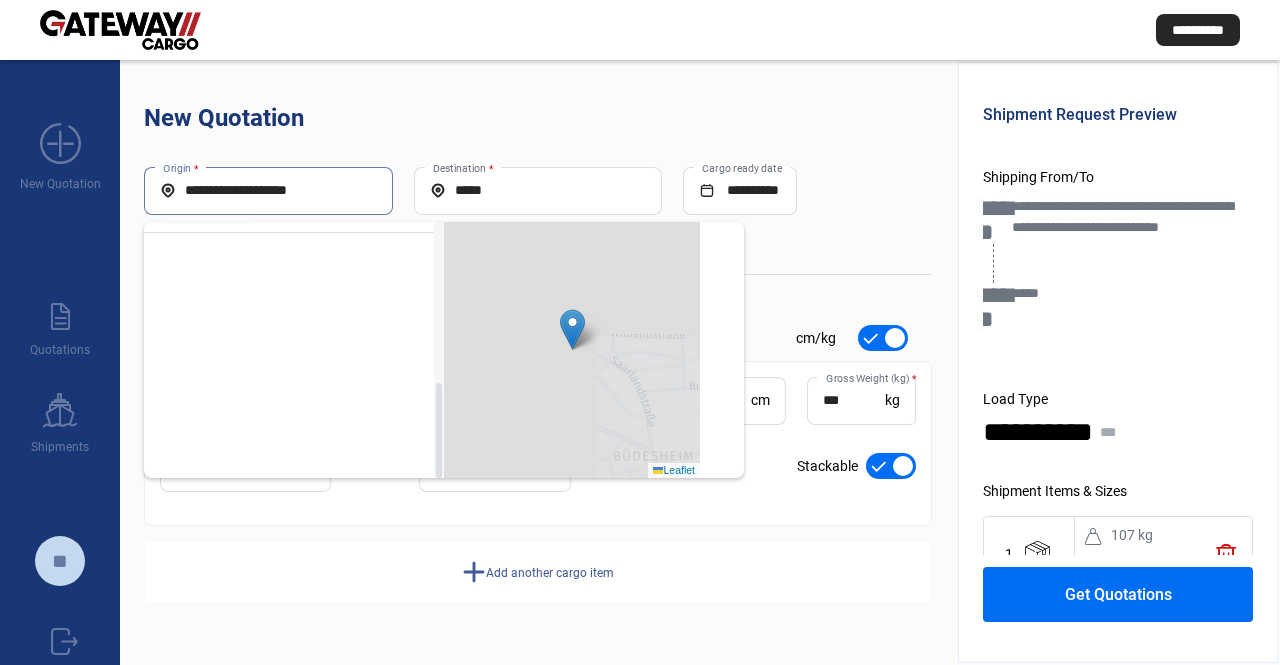 paste 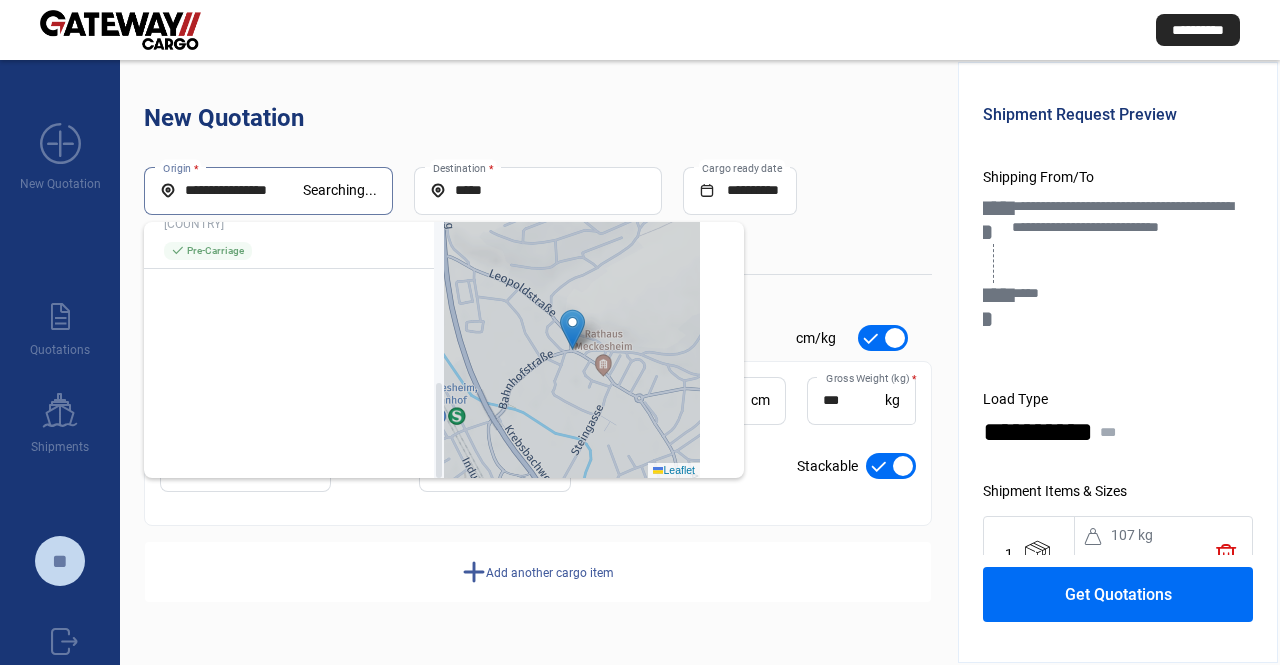 scroll, scrollTop: 0, scrollLeft: 0, axis: both 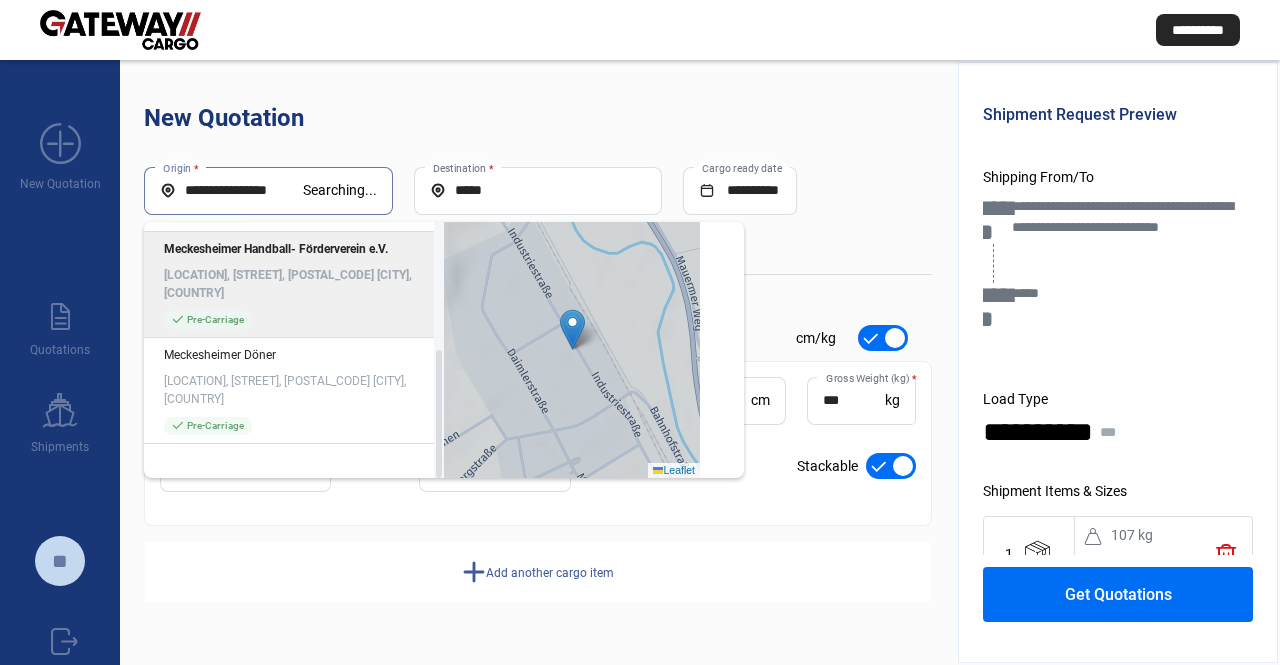 type on "**********" 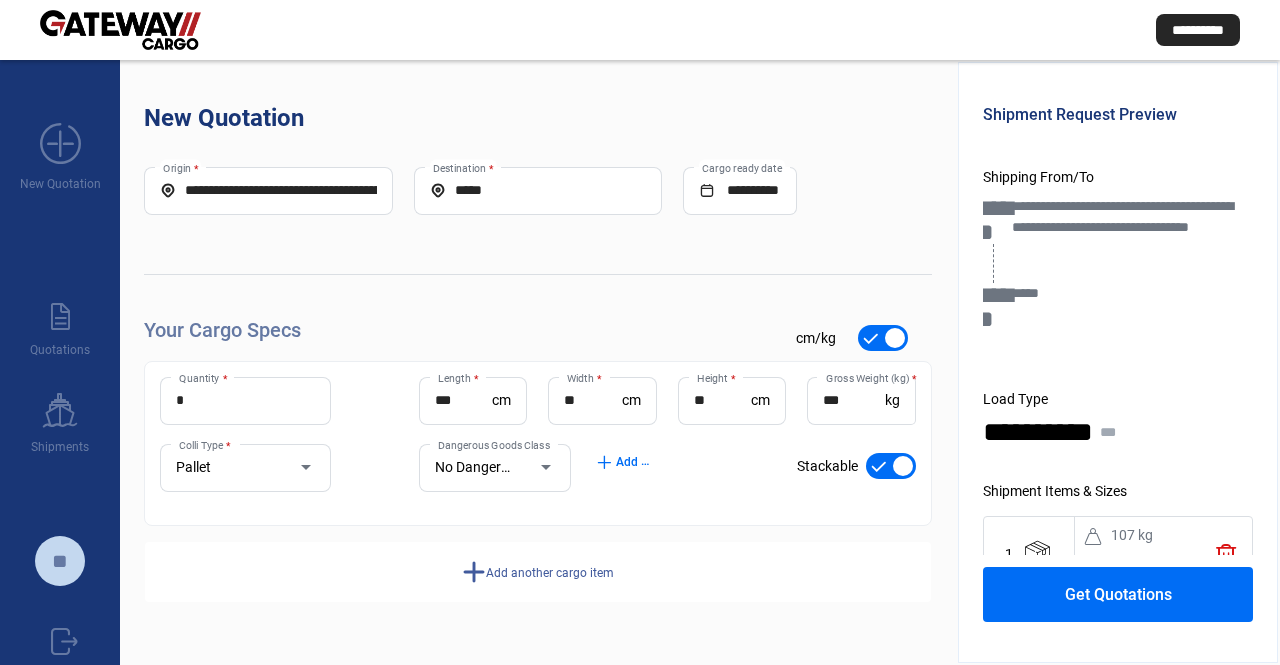 click on "Get Quotations" at bounding box center [1118, 594] 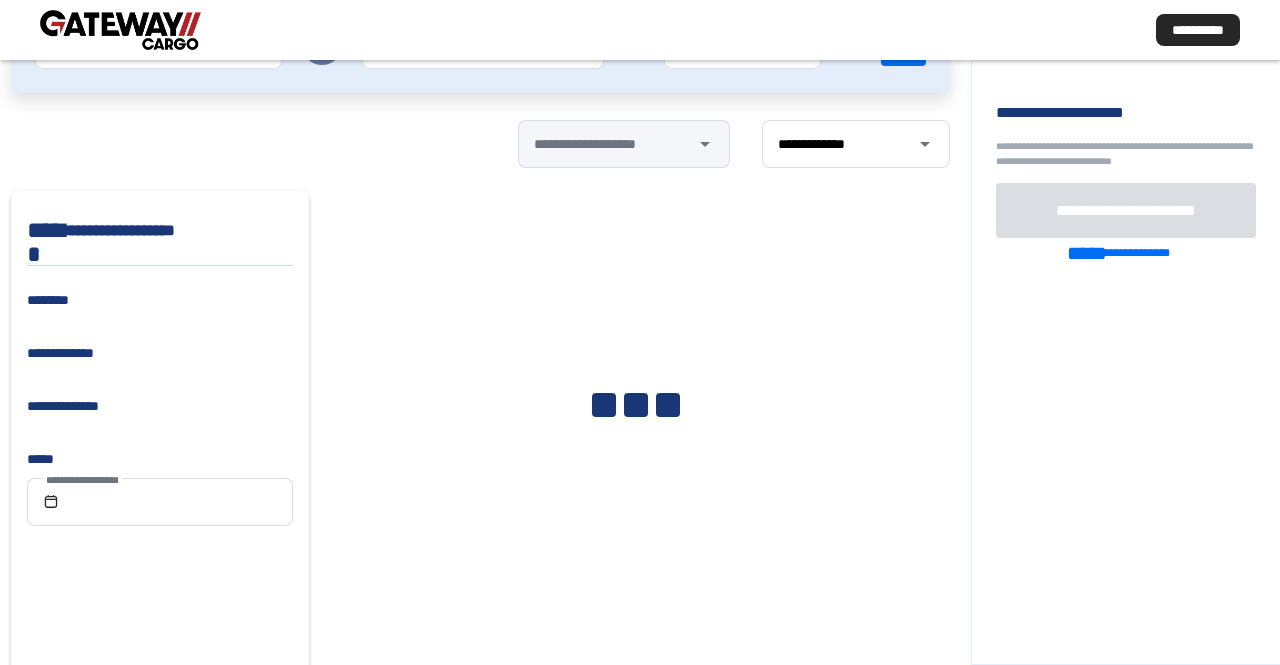 scroll, scrollTop: 151, scrollLeft: 0, axis: vertical 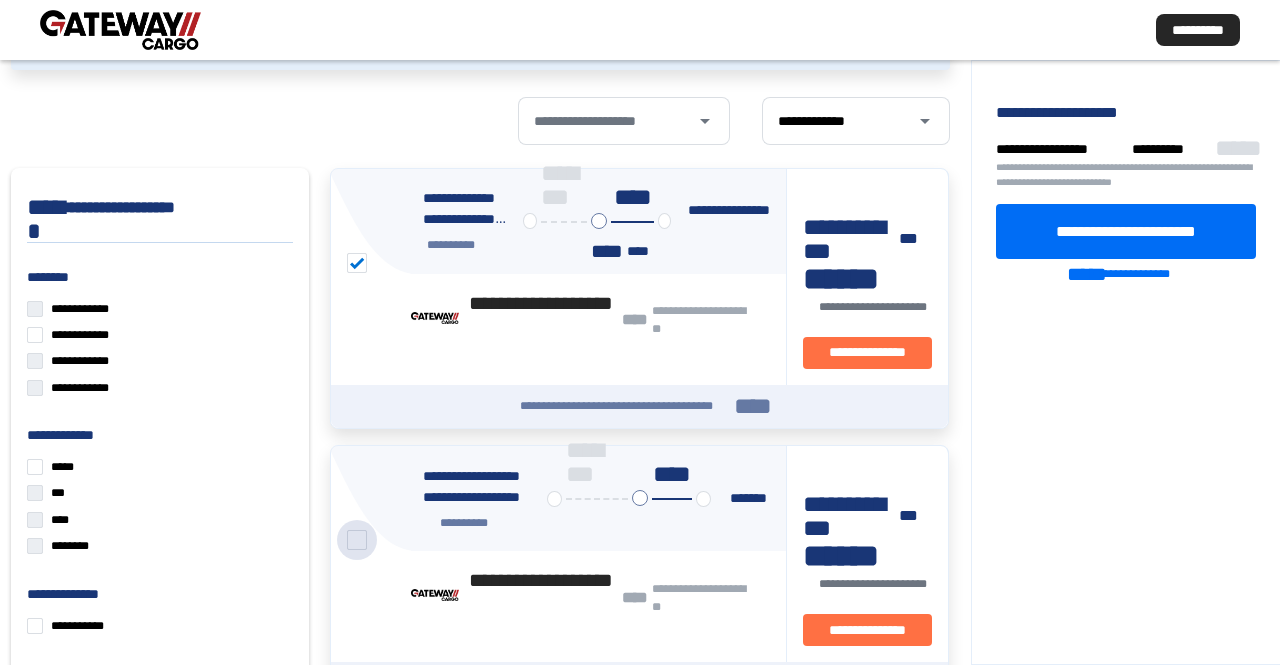 click at bounding box center (357, 540) 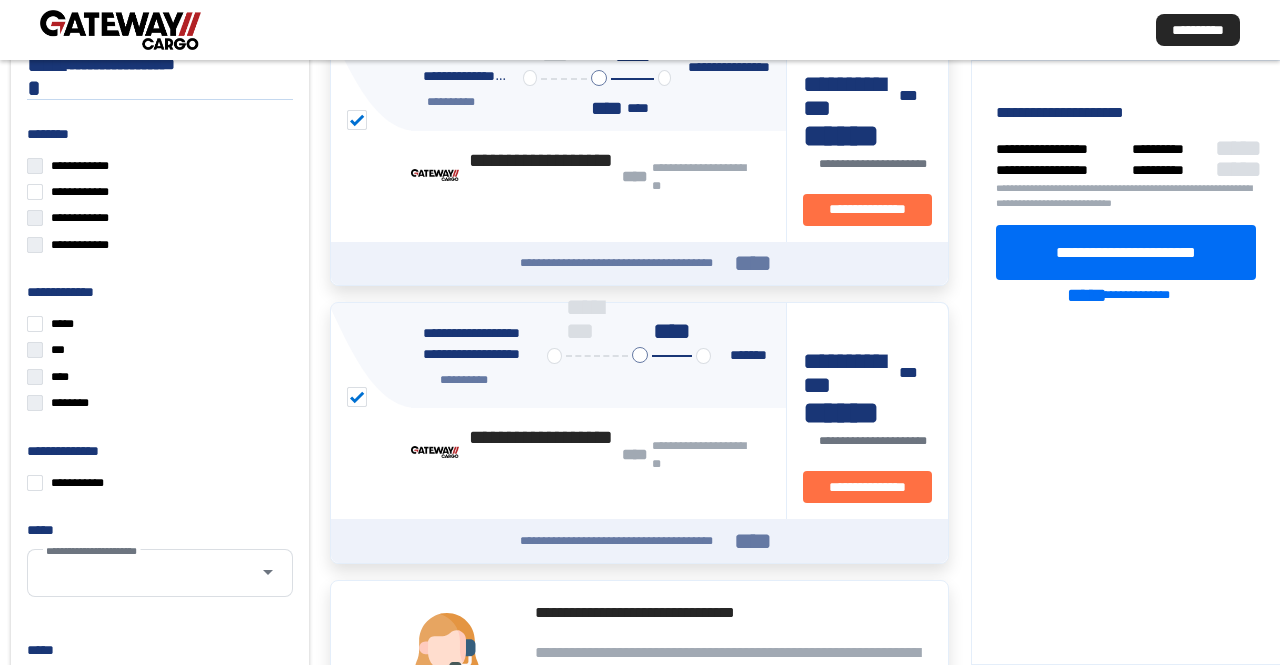 scroll, scrollTop: 351, scrollLeft: 0, axis: vertical 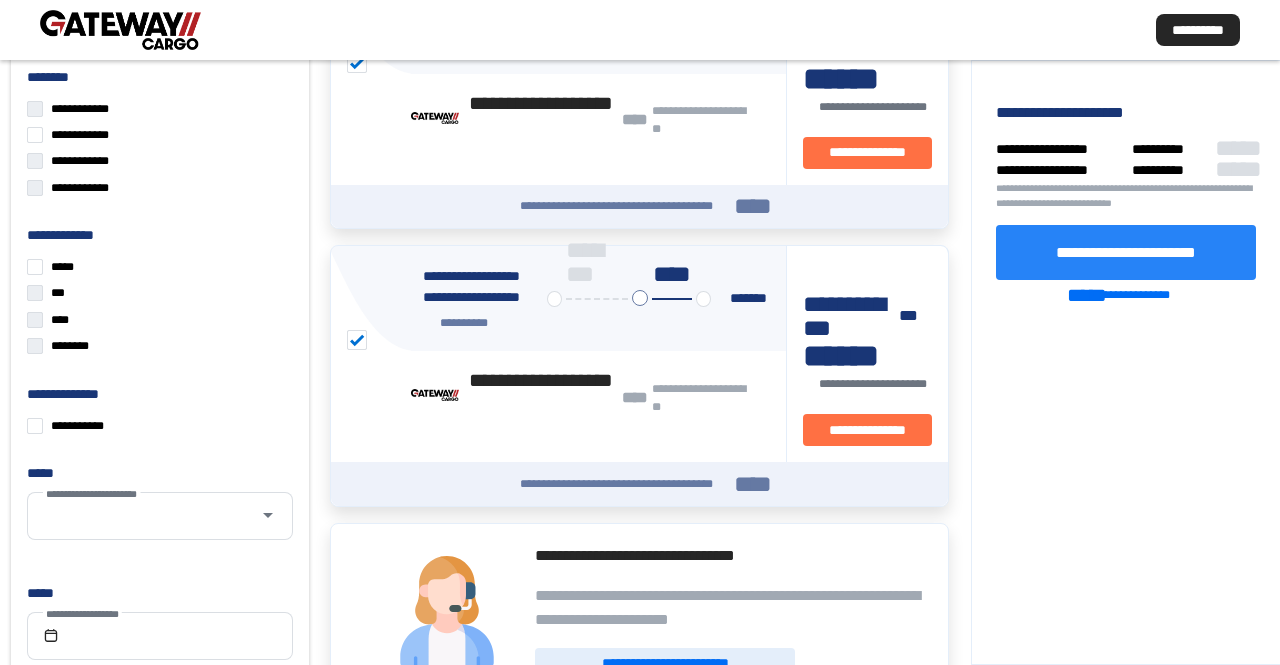 click on "**********" at bounding box center (1126, 251) 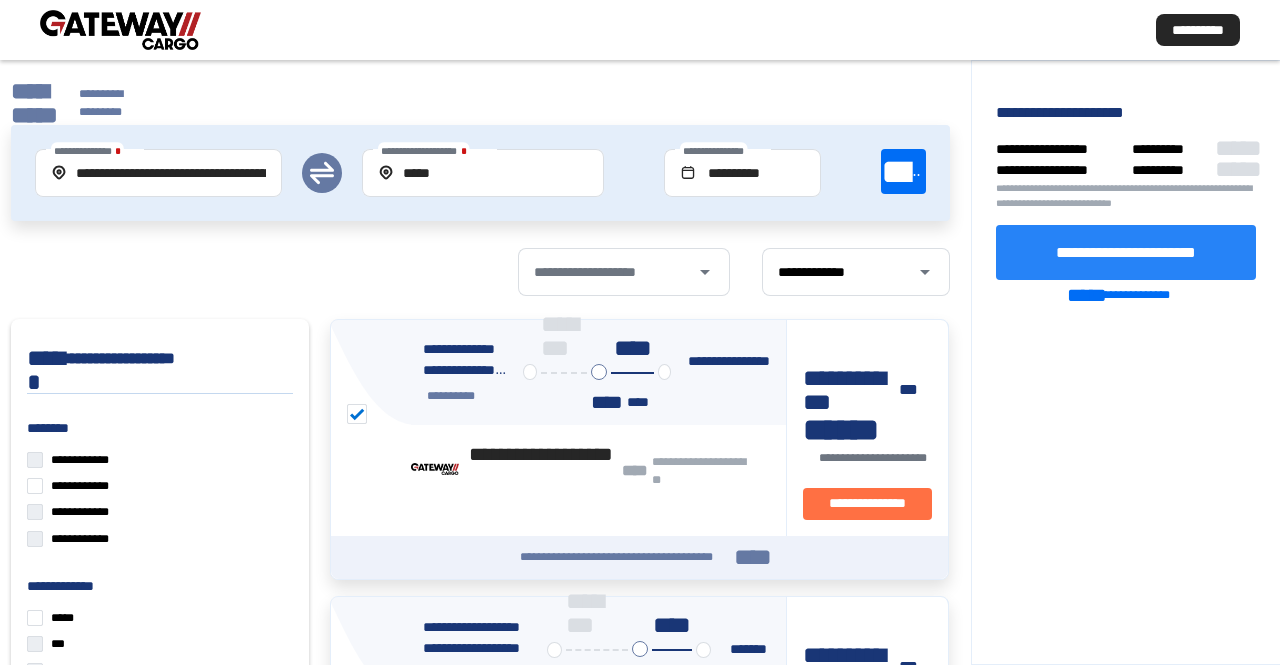 click on "**********" at bounding box center (77, 103) 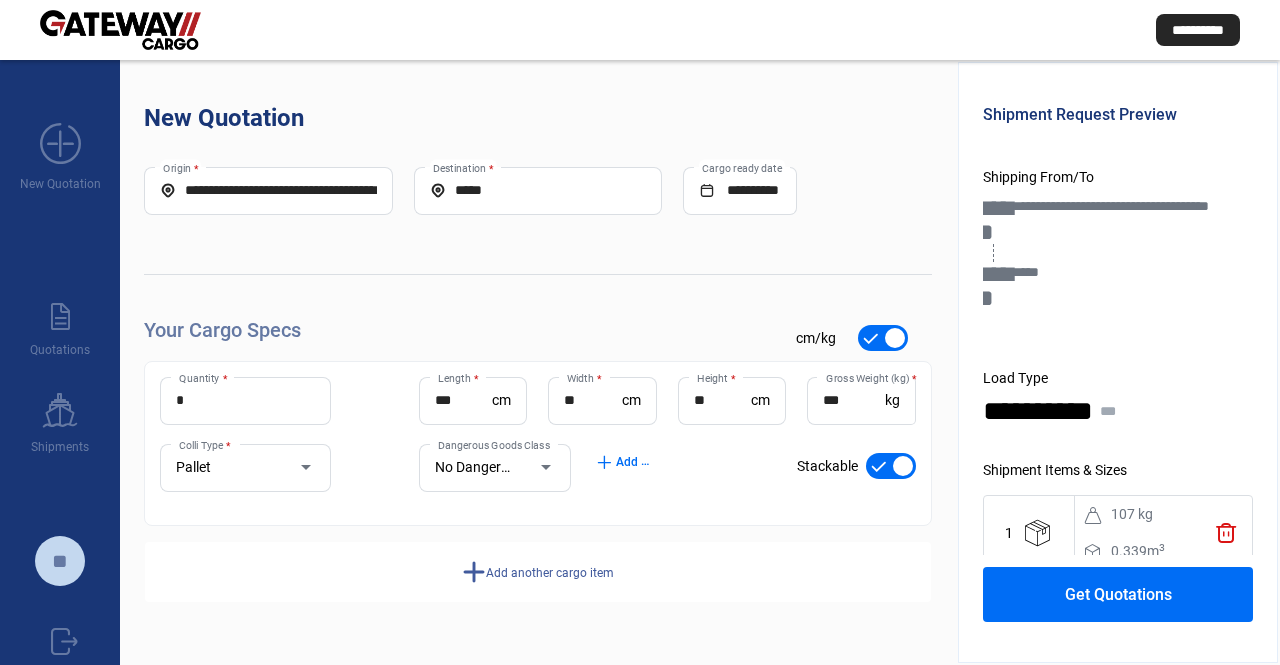 click on "**********" at bounding box center [268, 190] 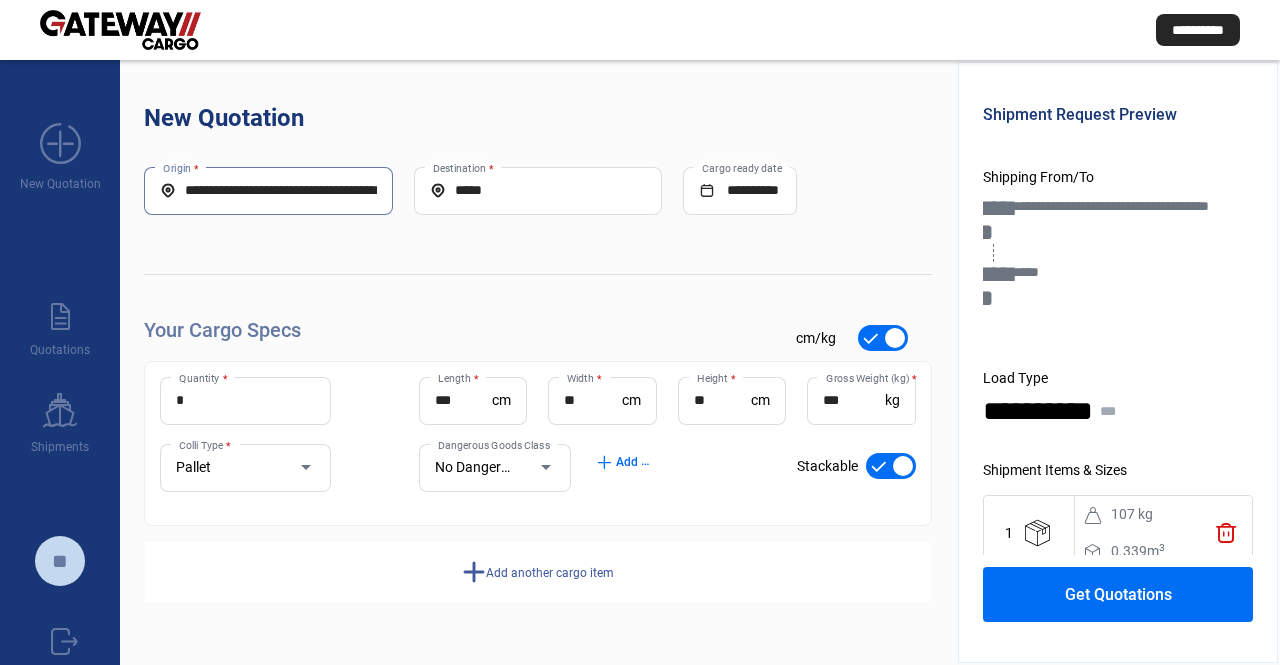 click on "**********" at bounding box center [268, 190] 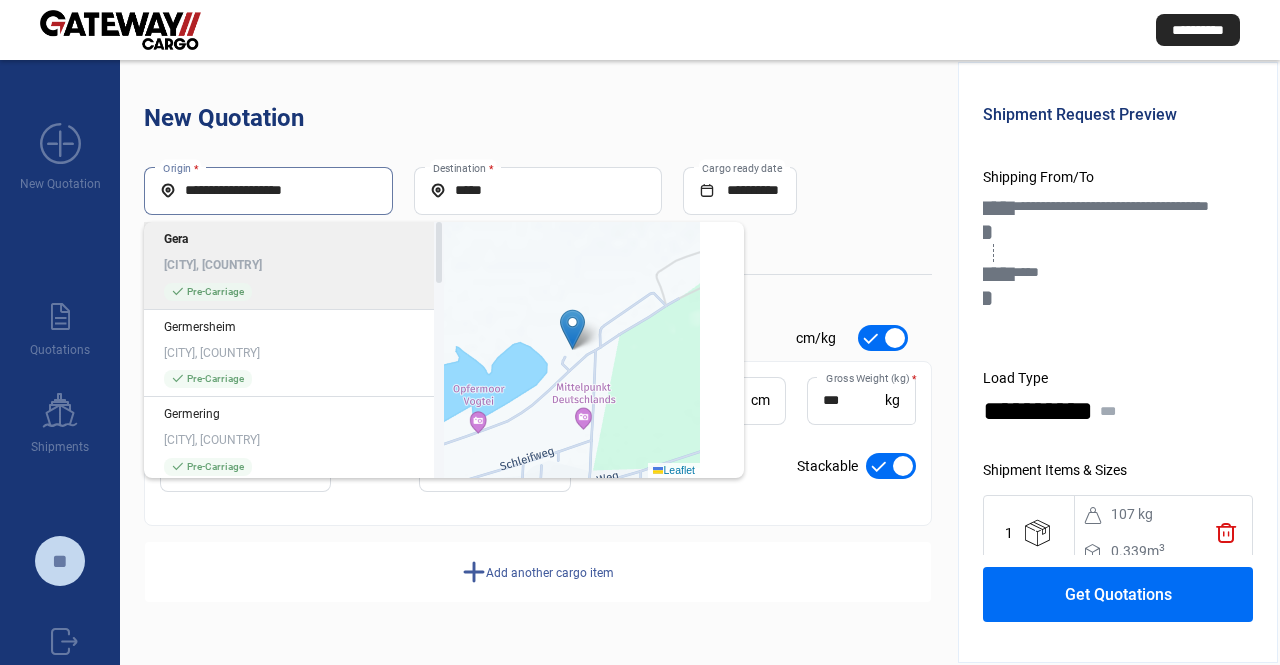 scroll, scrollTop: 0, scrollLeft: 0, axis: both 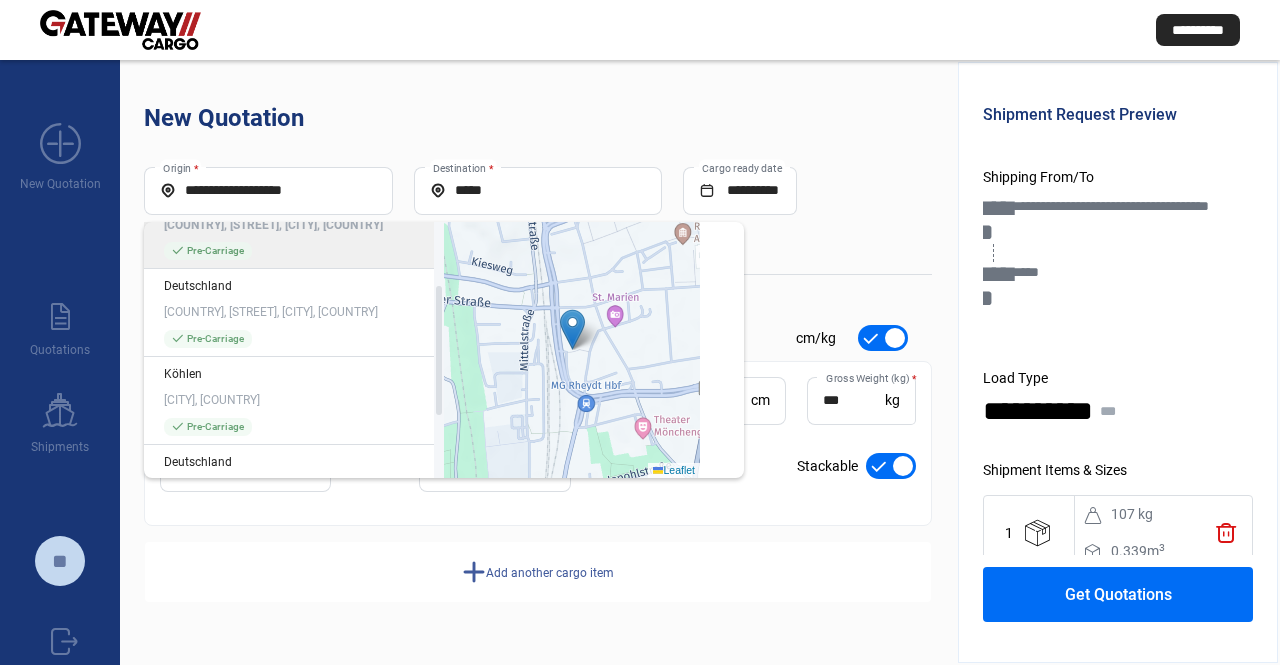 click on "**********" at bounding box center [268, 190] 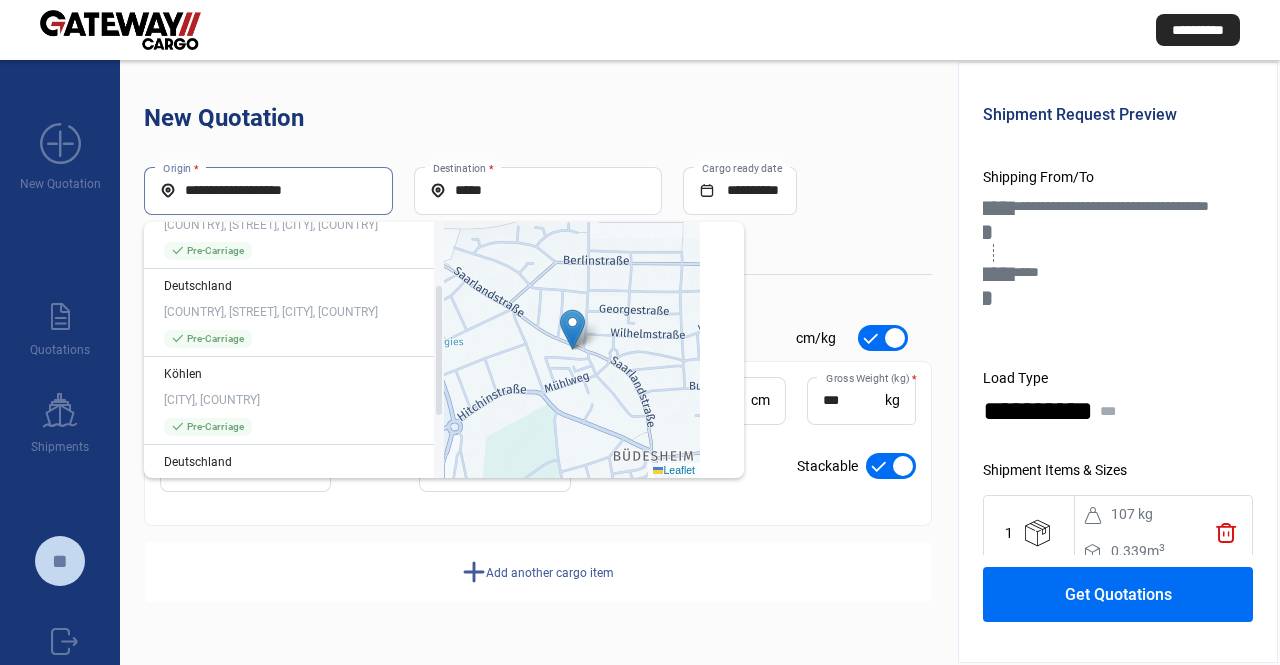 click on "**********" at bounding box center (268, 191) 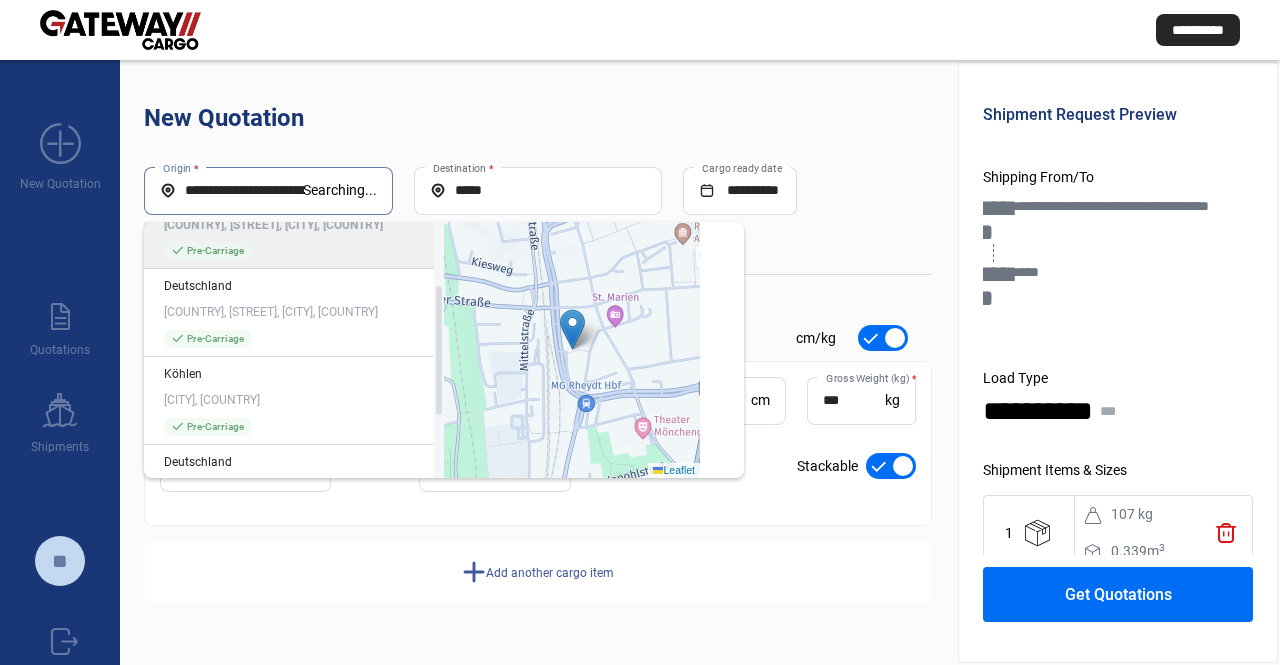 scroll, scrollTop: 128, scrollLeft: 0, axis: vertical 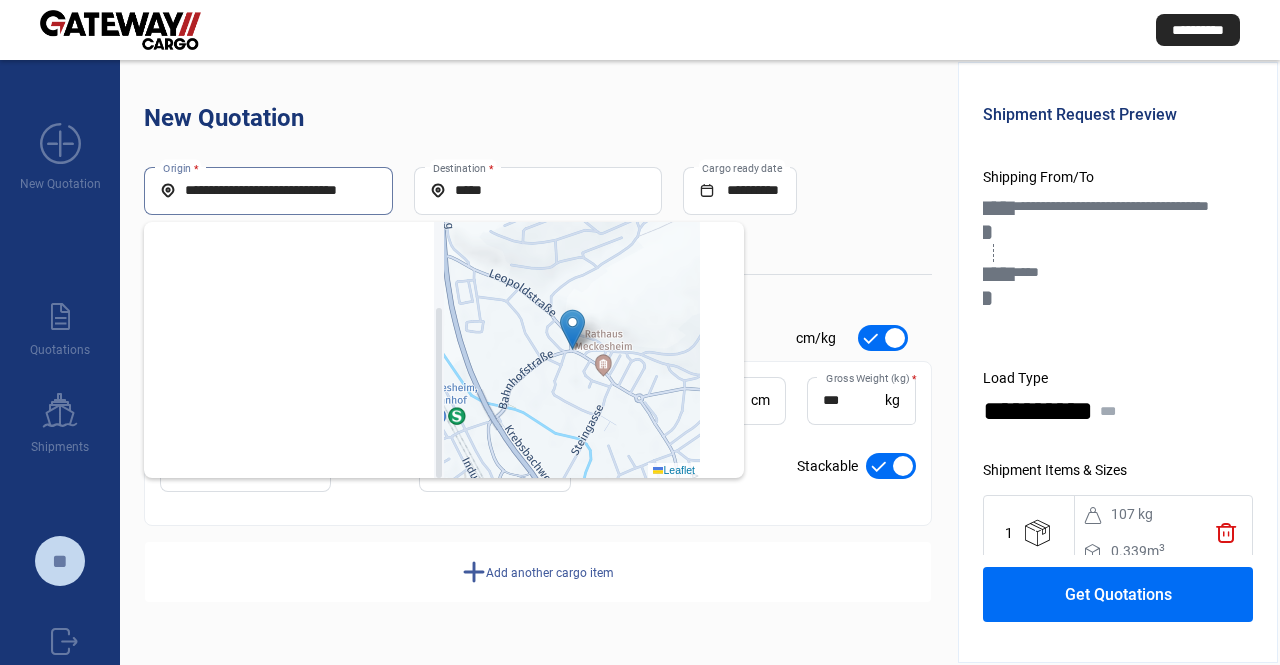 click on "*****" at bounding box center [538, 190] 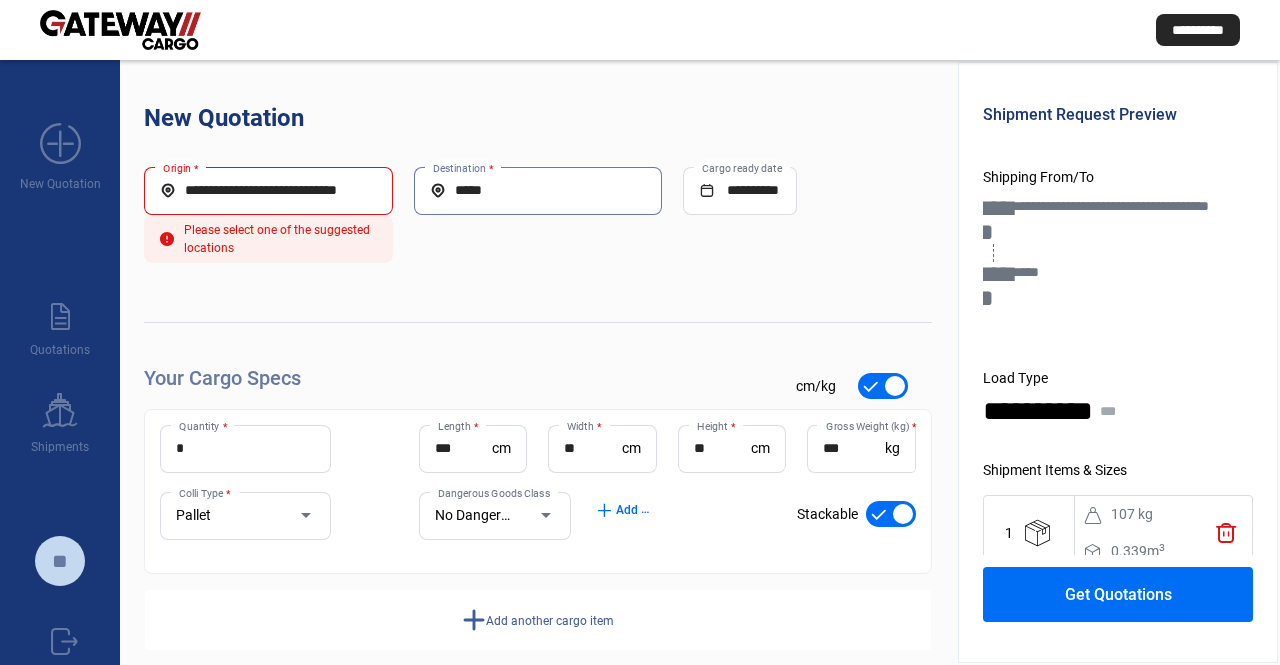 click on "**********" at bounding box center (268, 190) 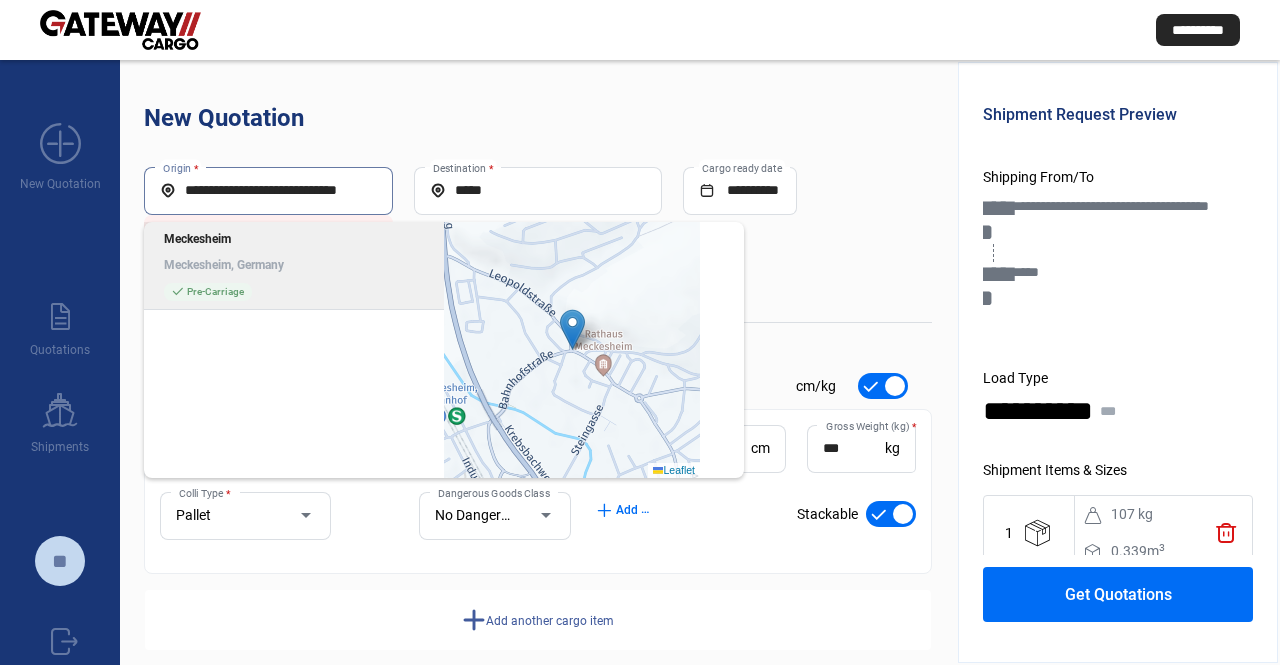 scroll, scrollTop: 0, scrollLeft: 26, axis: horizontal 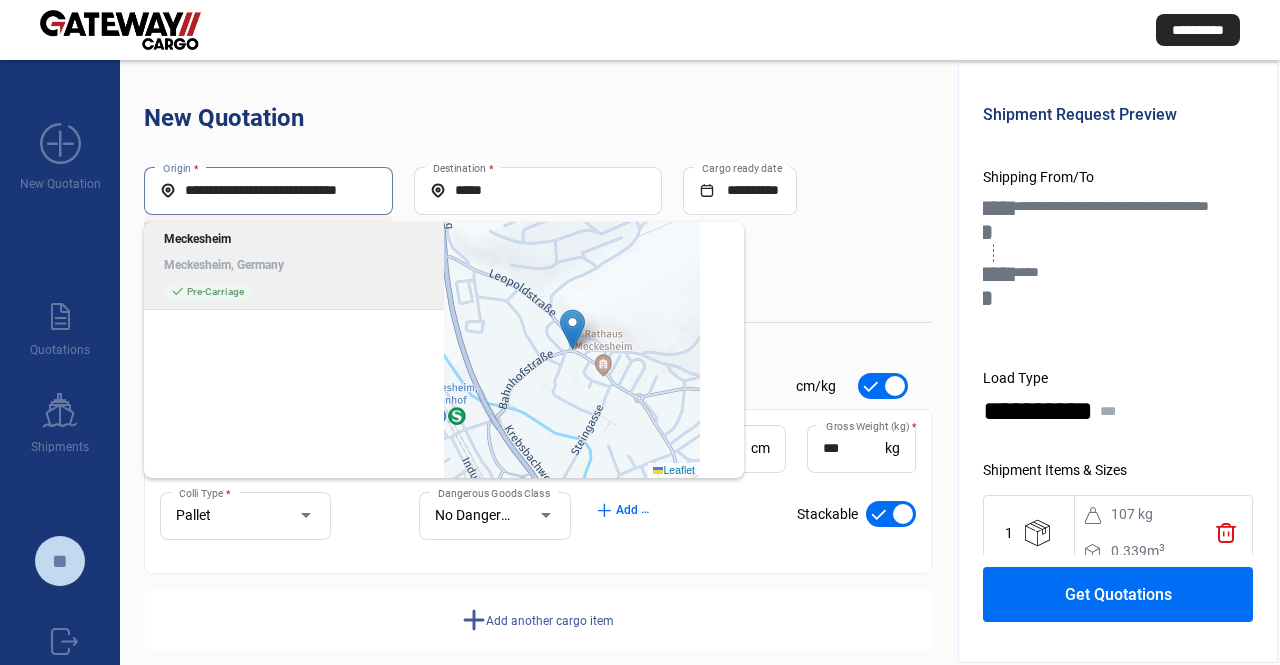 drag, startPoint x: 263, startPoint y: 190, endPoint x: 454, endPoint y: 205, distance: 191.5881 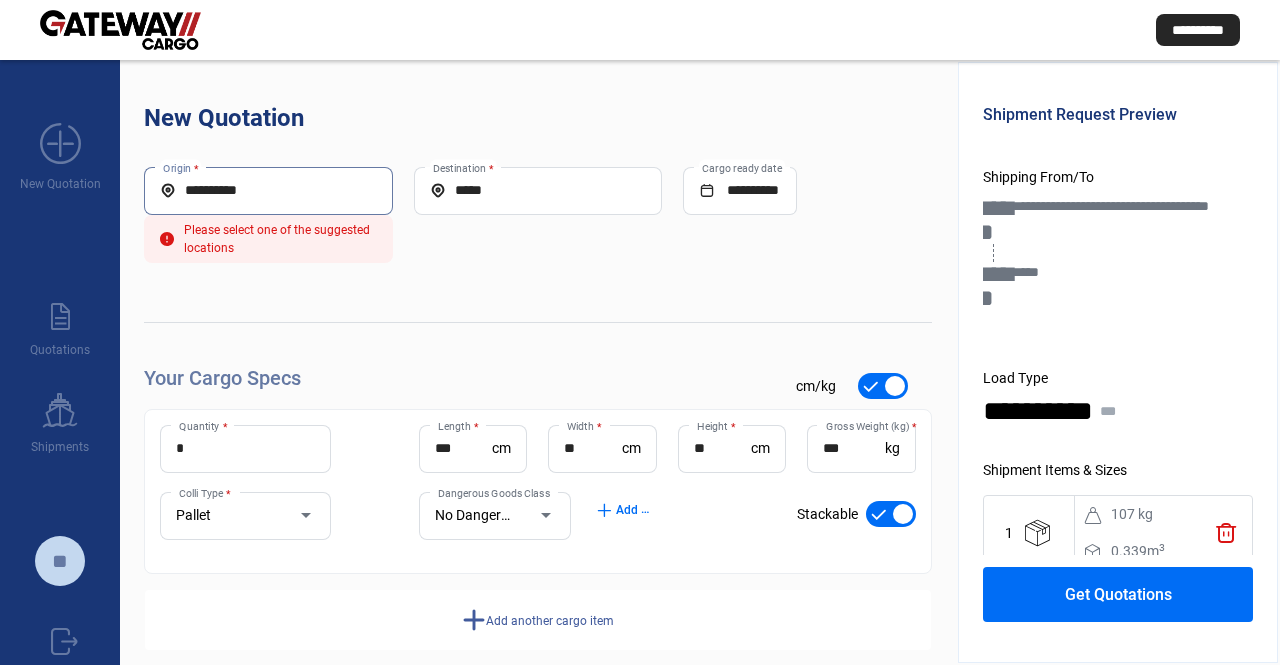 scroll, scrollTop: 0, scrollLeft: 0, axis: both 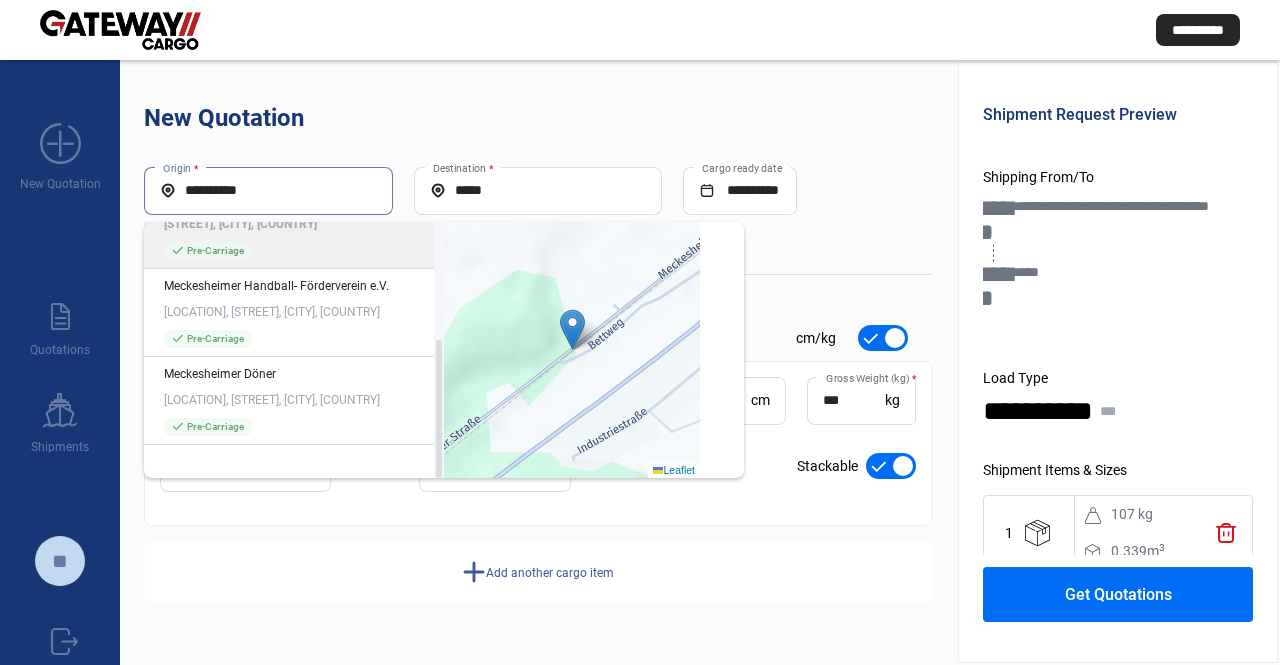 drag, startPoint x: 288, startPoint y: 192, endPoint x: 146, endPoint y: 193, distance: 142.00352 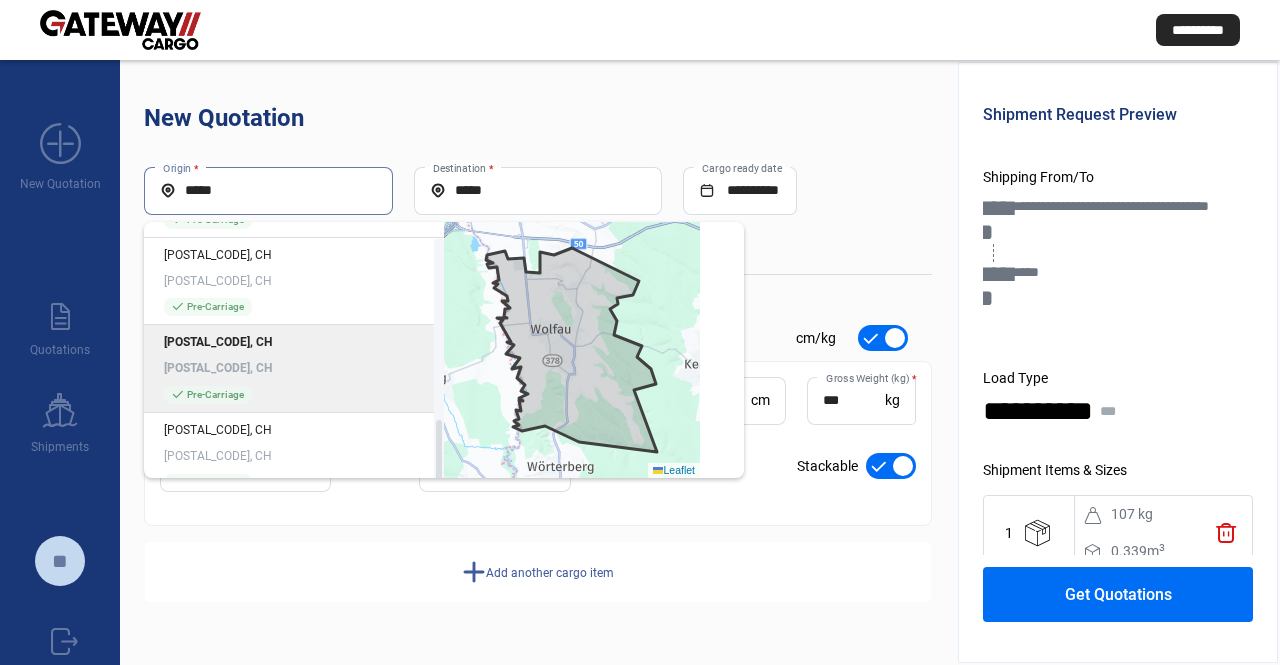 scroll, scrollTop: 616, scrollLeft: 0, axis: vertical 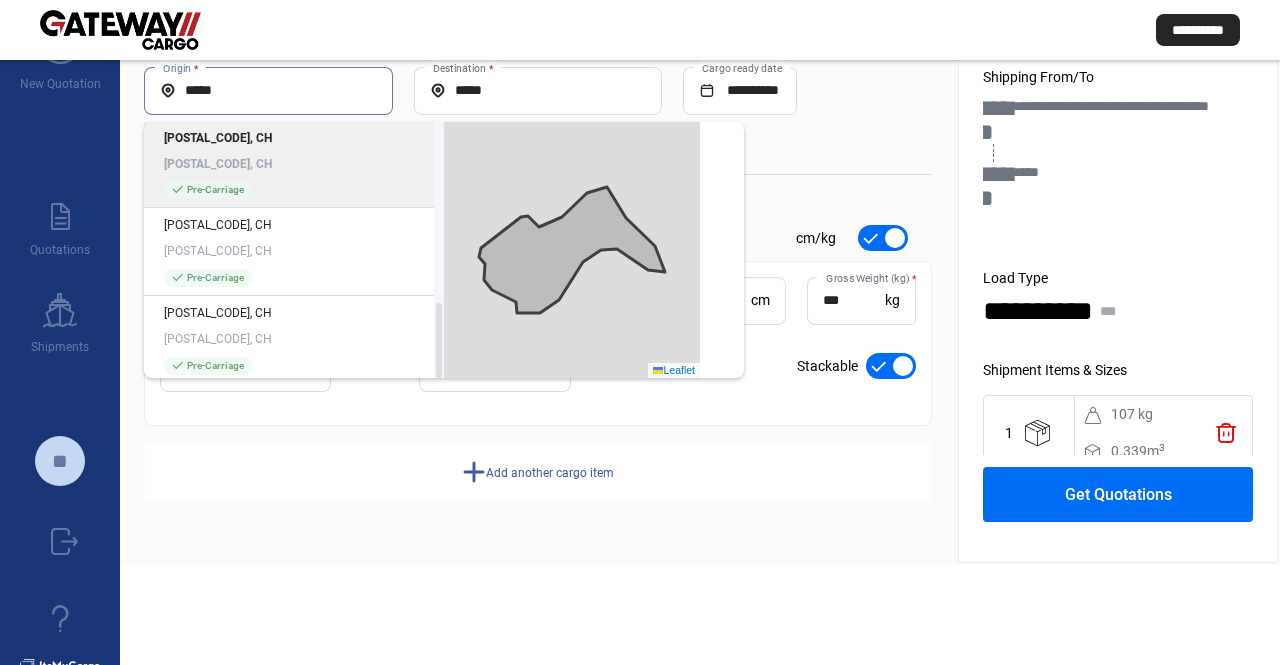 click on "*****" at bounding box center (268, 90) 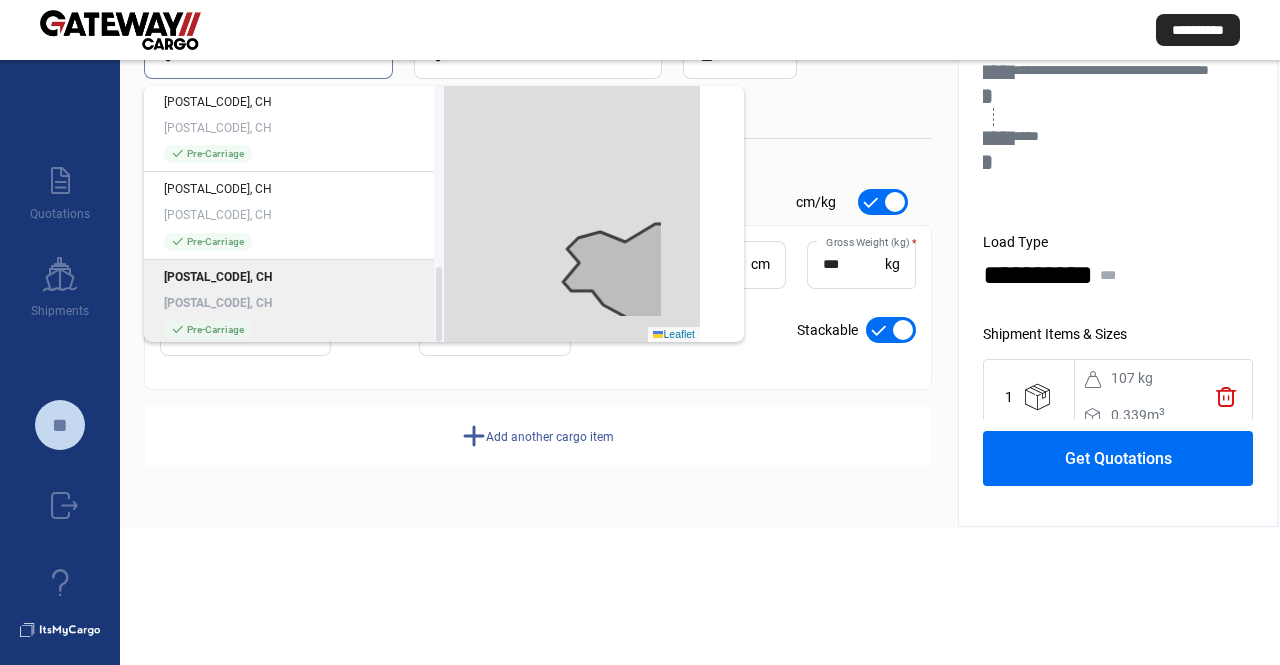scroll, scrollTop: 152, scrollLeft: 0, axis: vertical 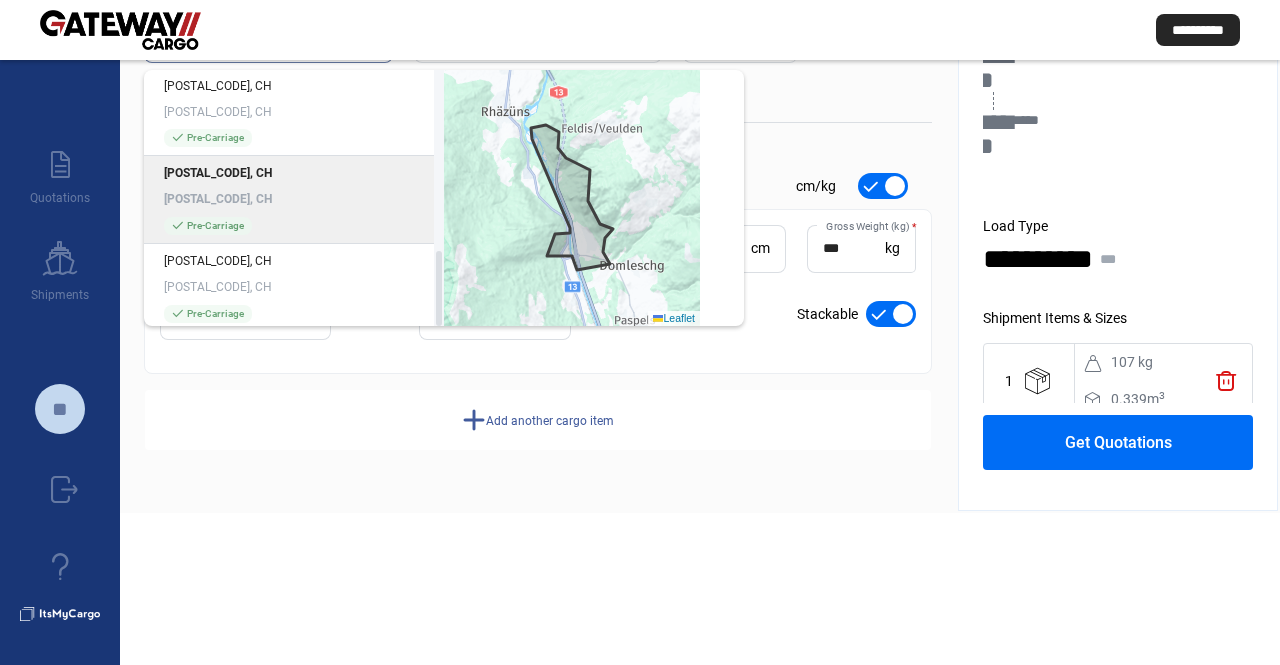 type on "*****" 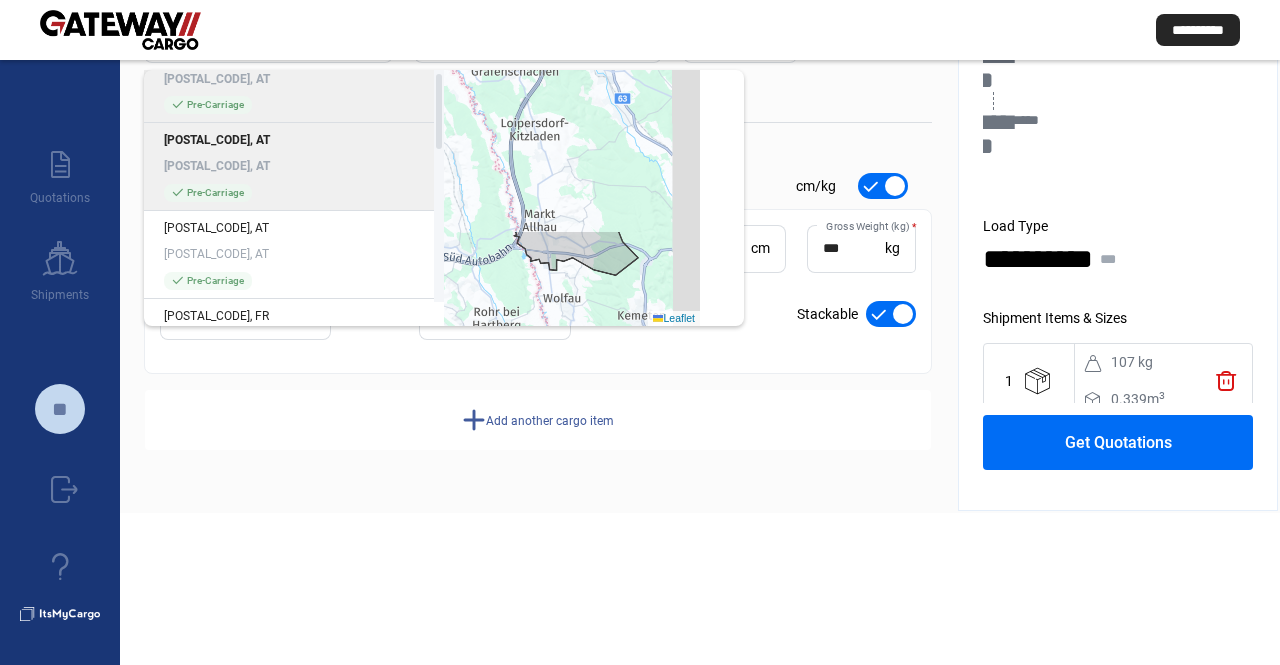 scroll, scrollTop: 49, scrollLeft: 0, axis: vertical 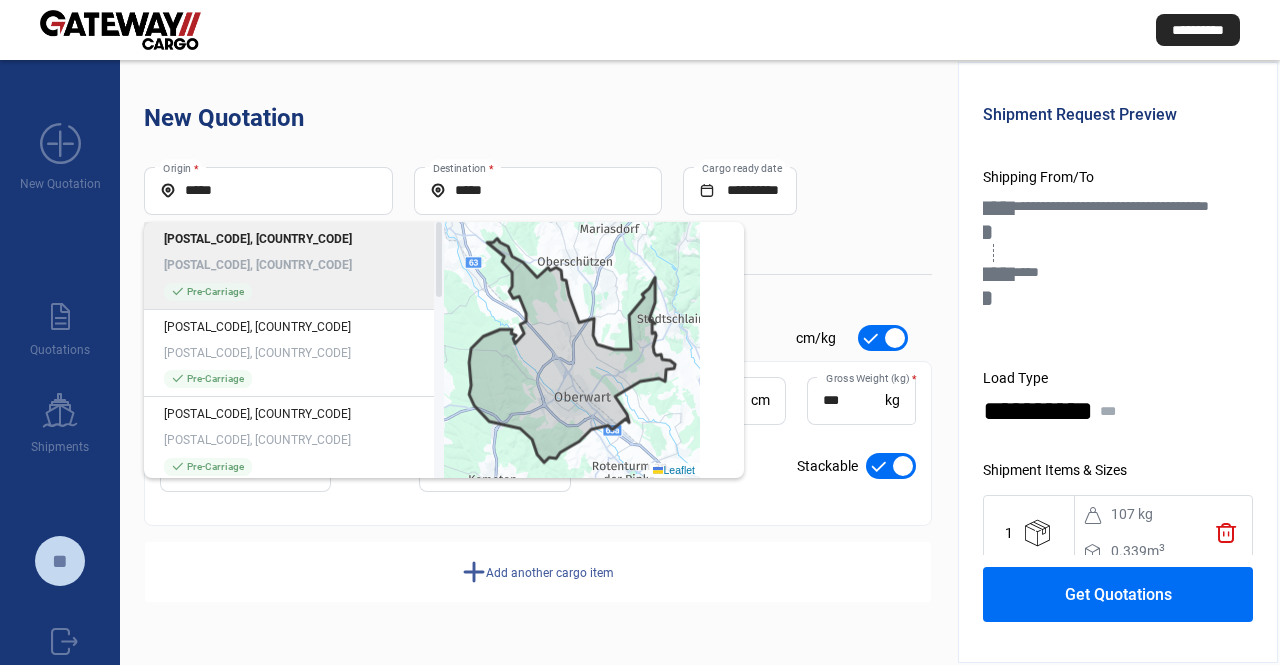 click on "*****" at bounding box center (268, 190) 